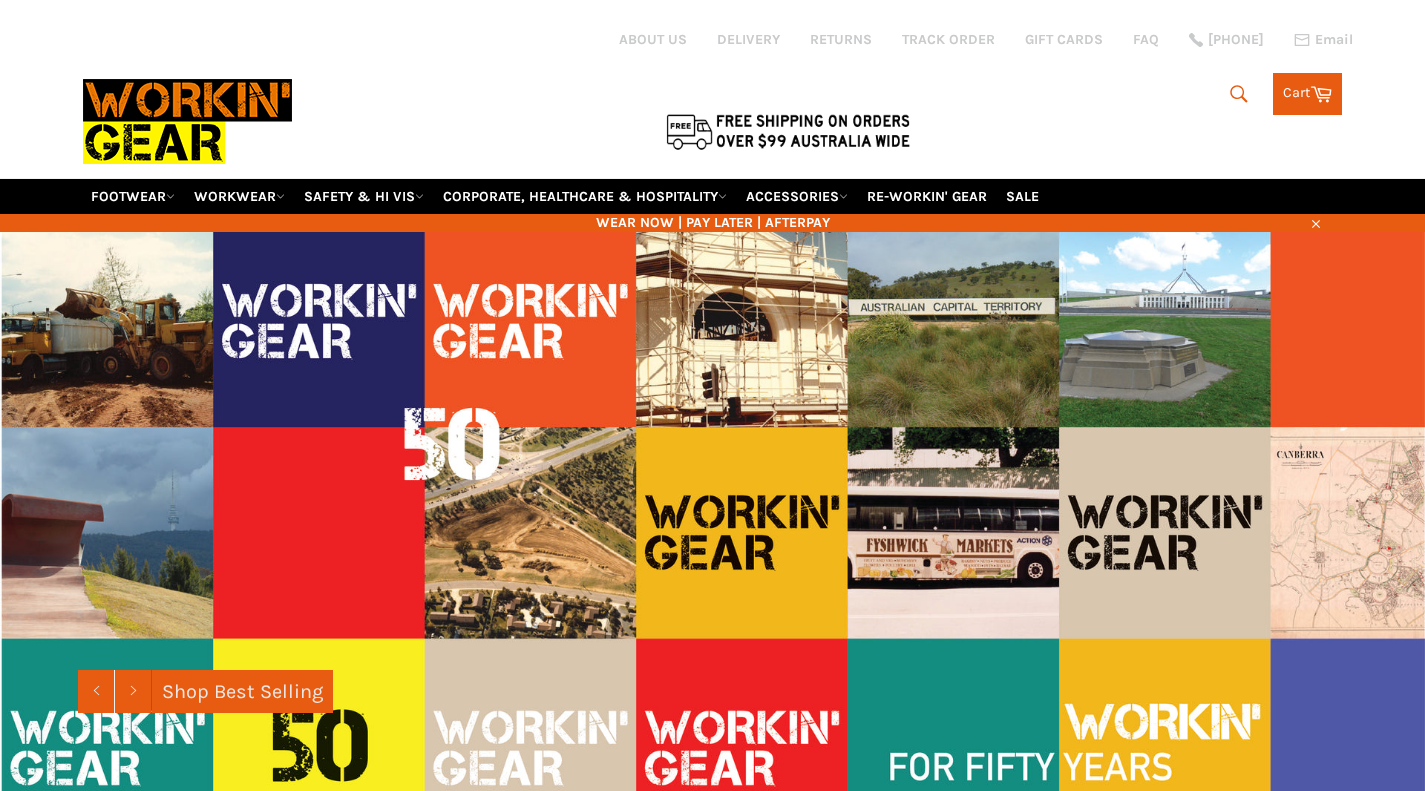 scroll, scrollTop: 0, scrollLeft: 0, axis: both 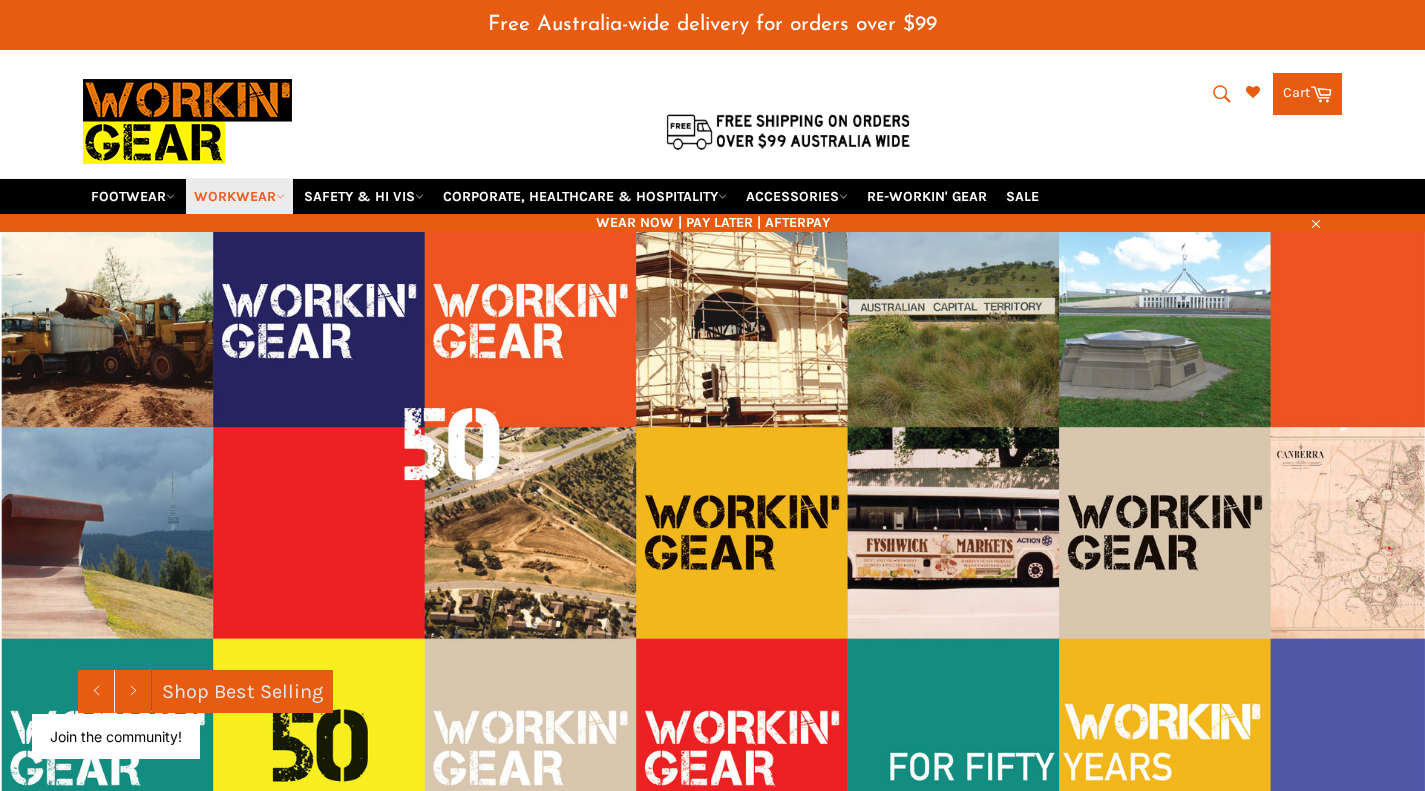 click on "WORKWEAR" at bounding box center [239, 196] 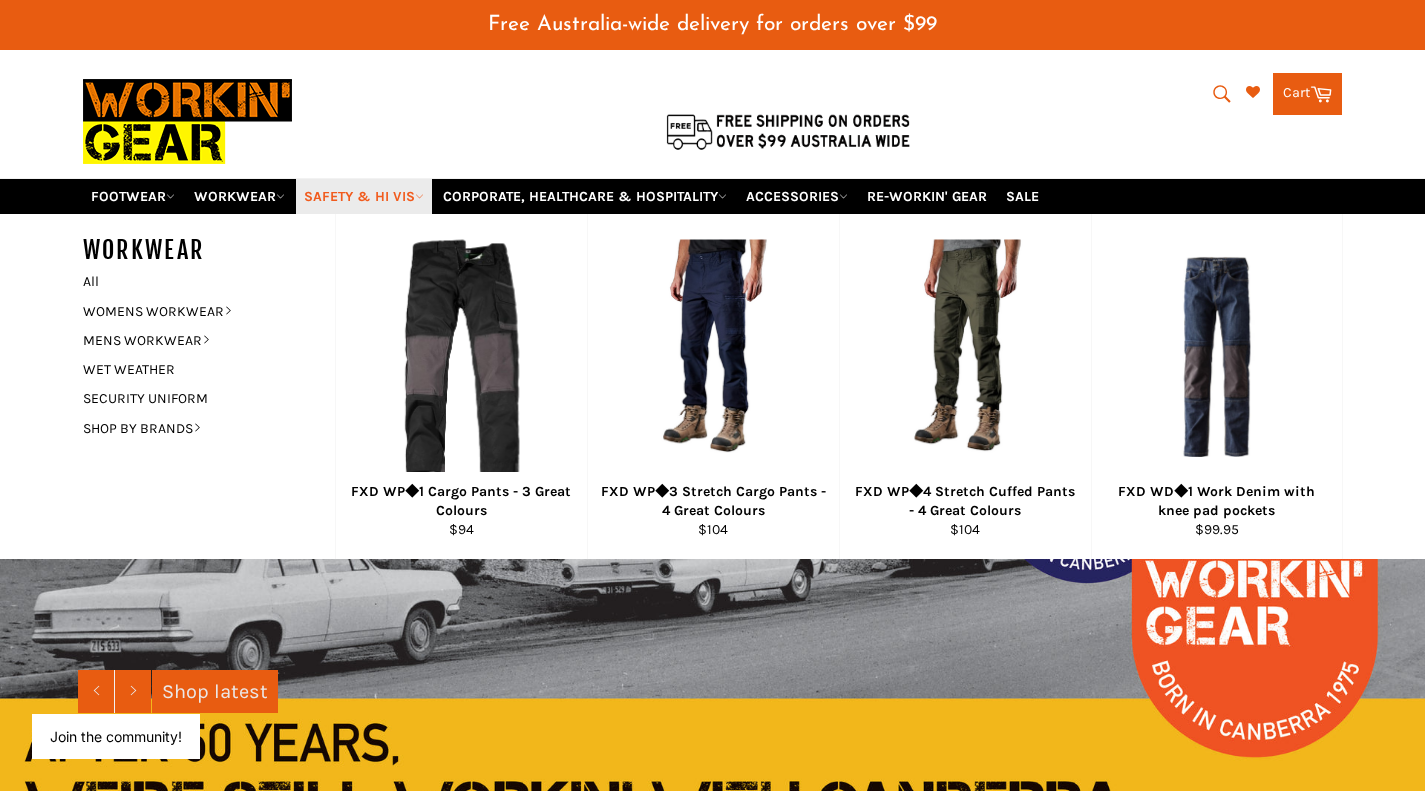 click on "SAFETY & HI VIS" at bounding box center (364, 196) 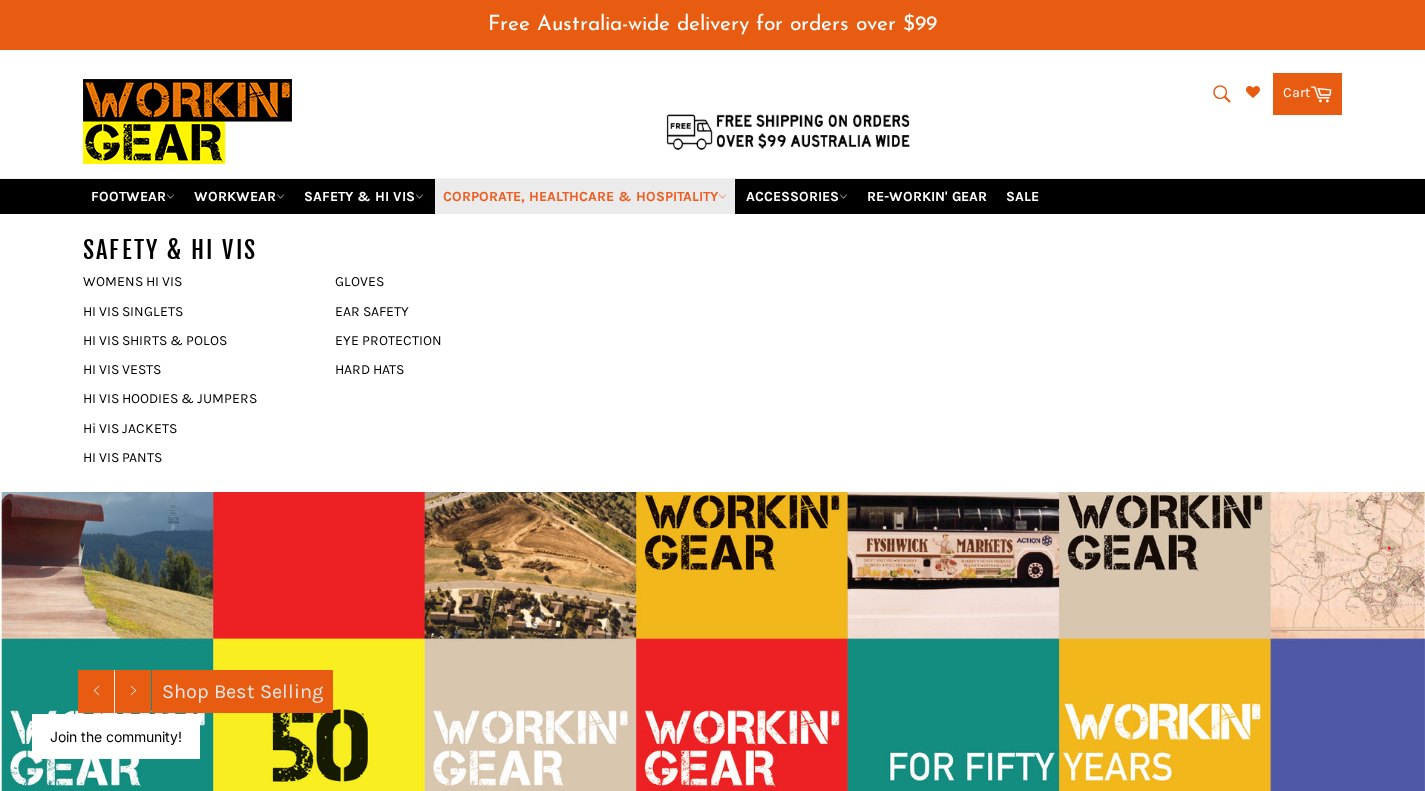 click on "CORPORATE, HEALTHCARE & HOSPITALITY" at bounding box center (585, 196) 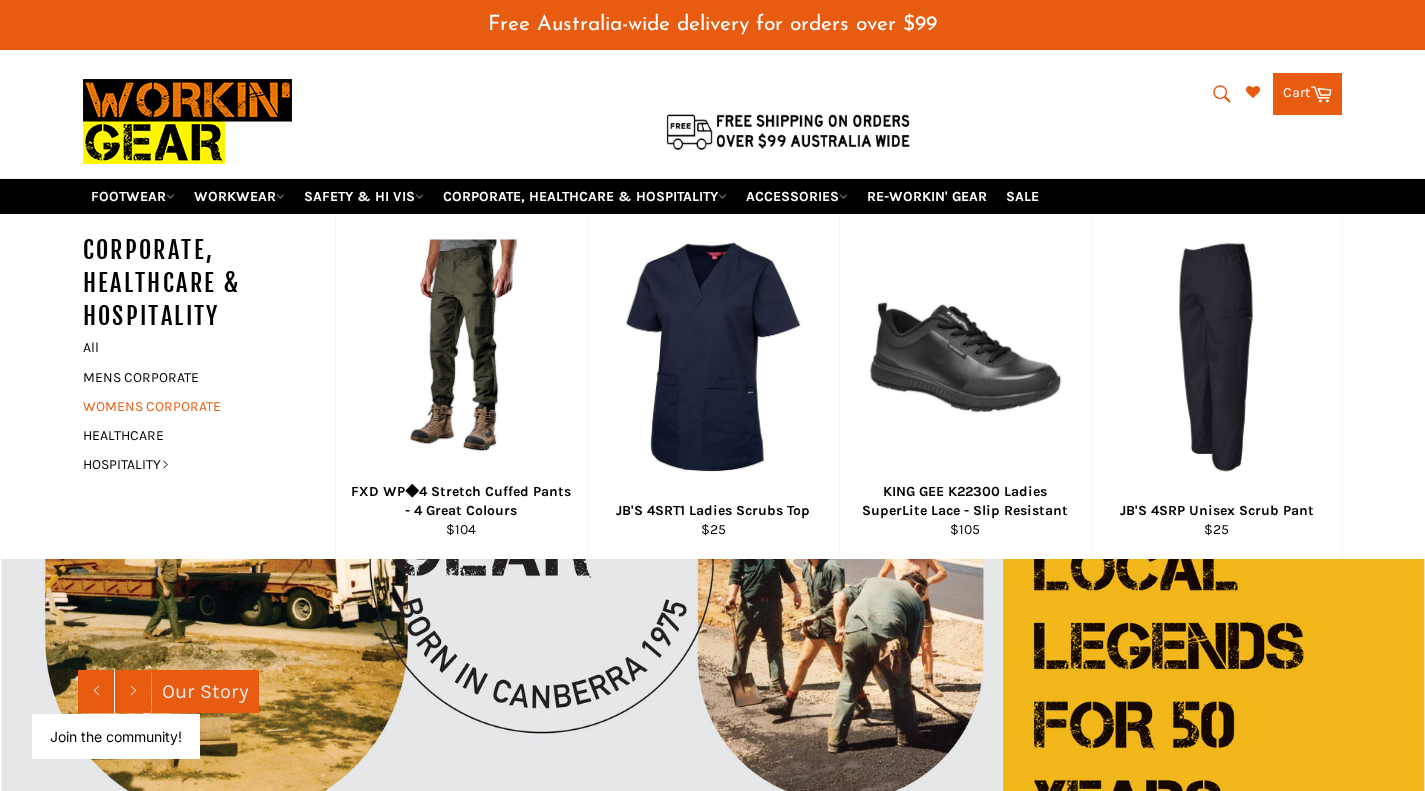 click on "WOMENS CORPORATE" at bounding box center (194, 406) 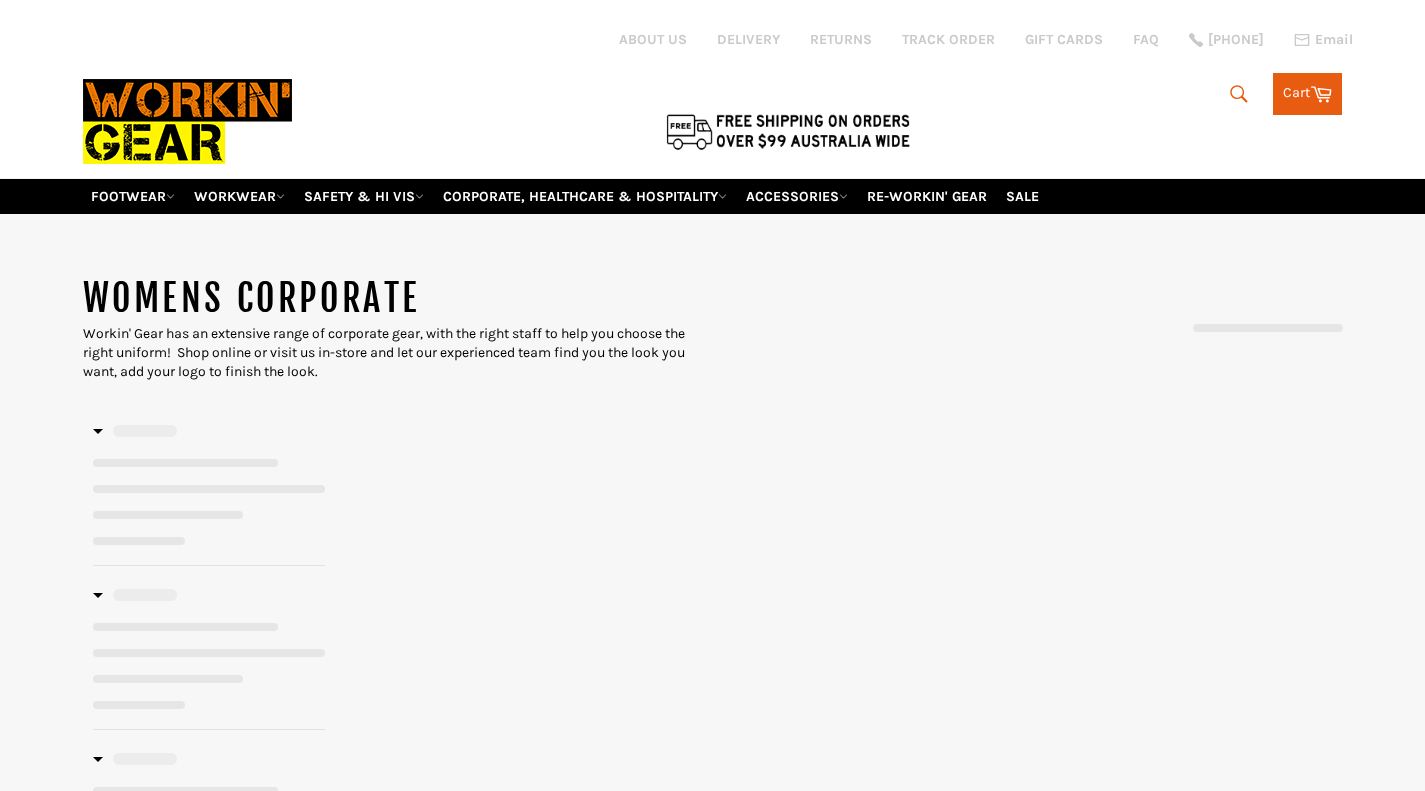 scroll, scrollTop: 0, scrollLeft: 0, axis: both 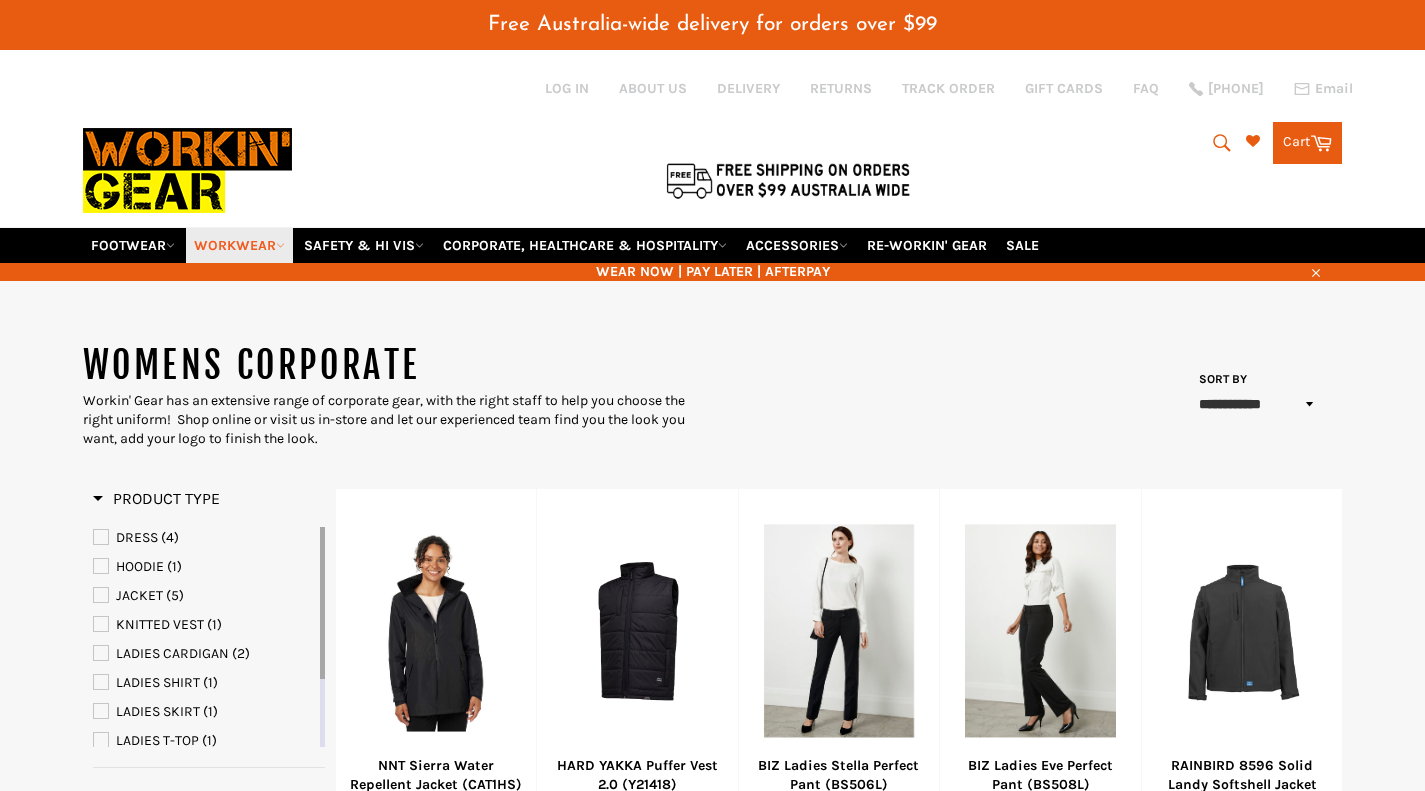 click on "WORKWEAR" at bounding box center [239, 245] 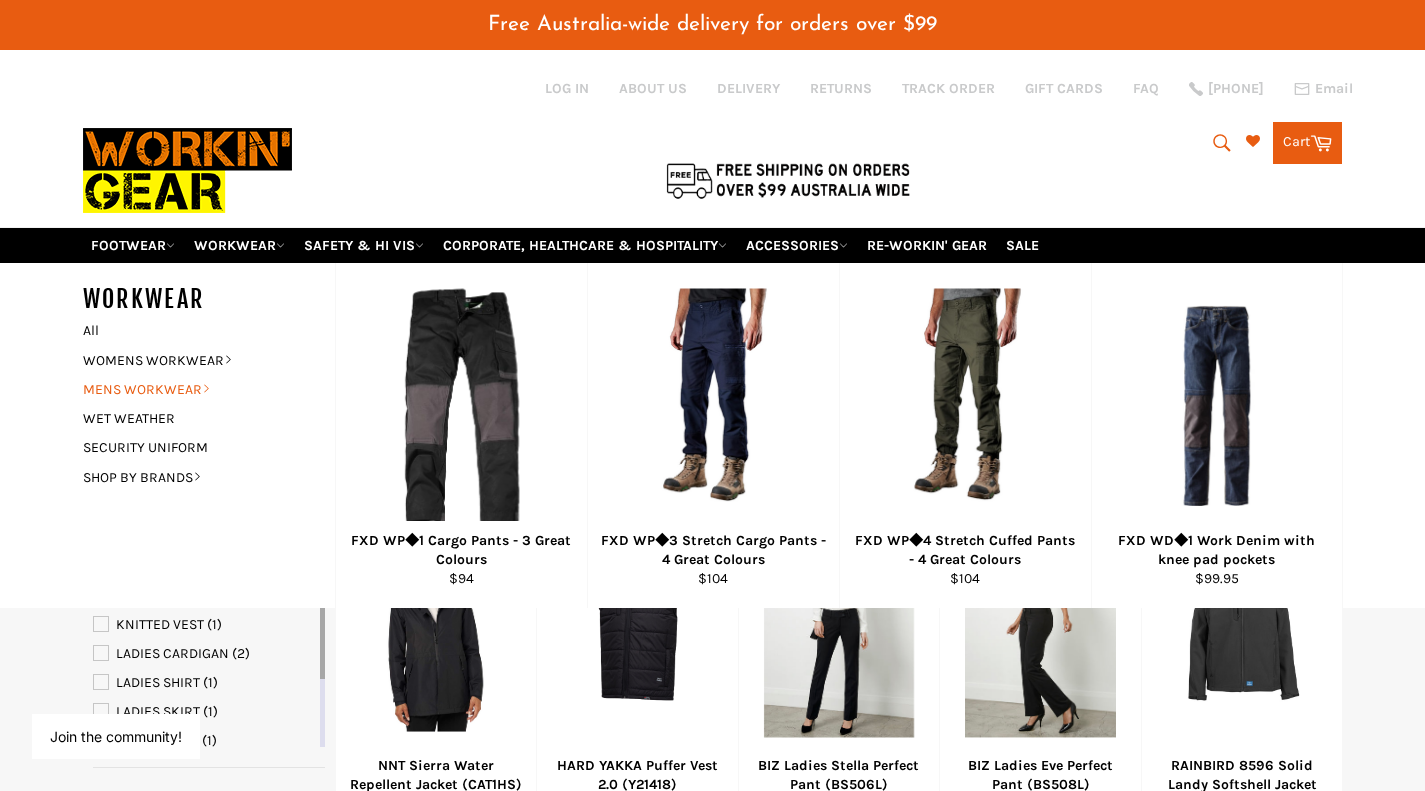 click on "MENS WORKWEAR" at bounding box center (194, 389) 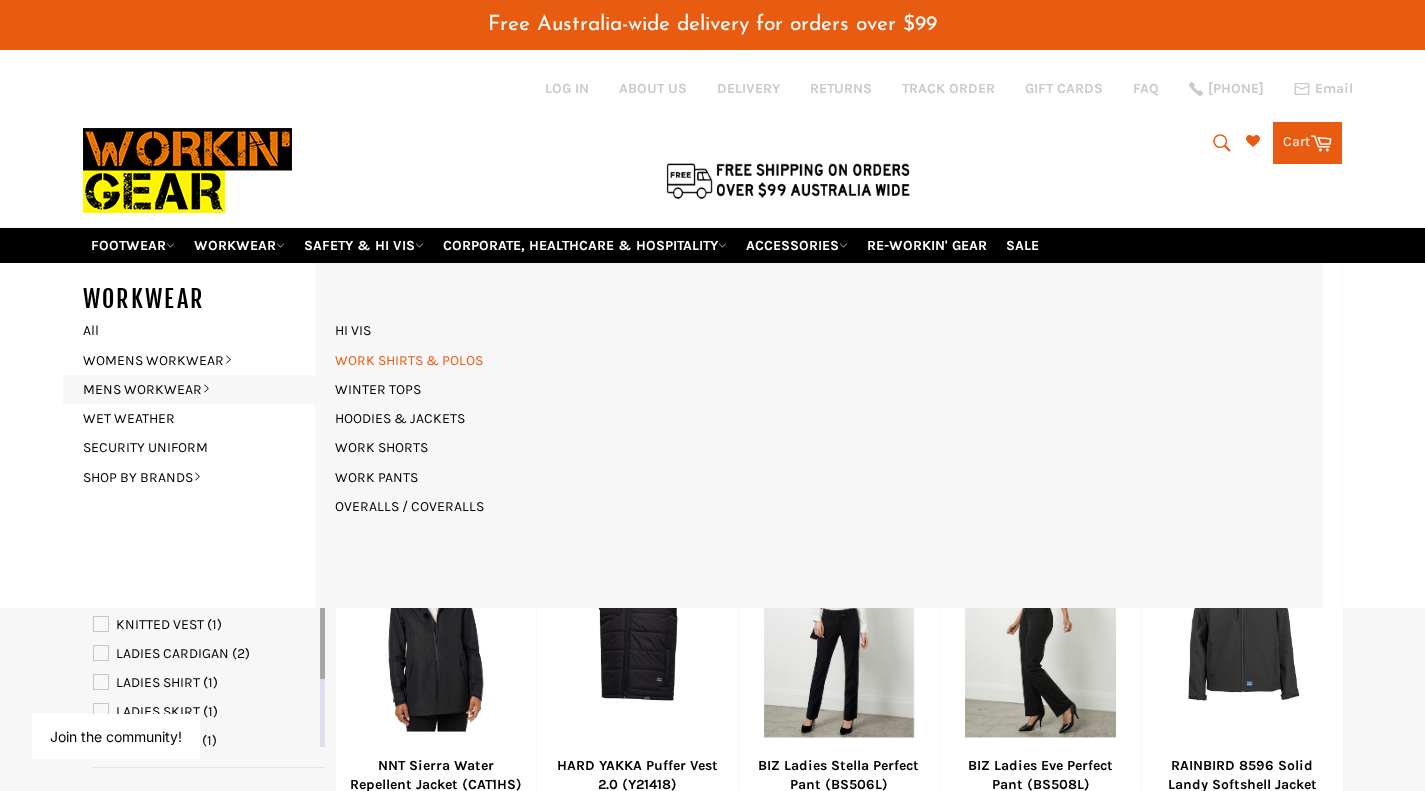 click on "WORK SHIRTS & POLOS" at bounding box center (409, 360) 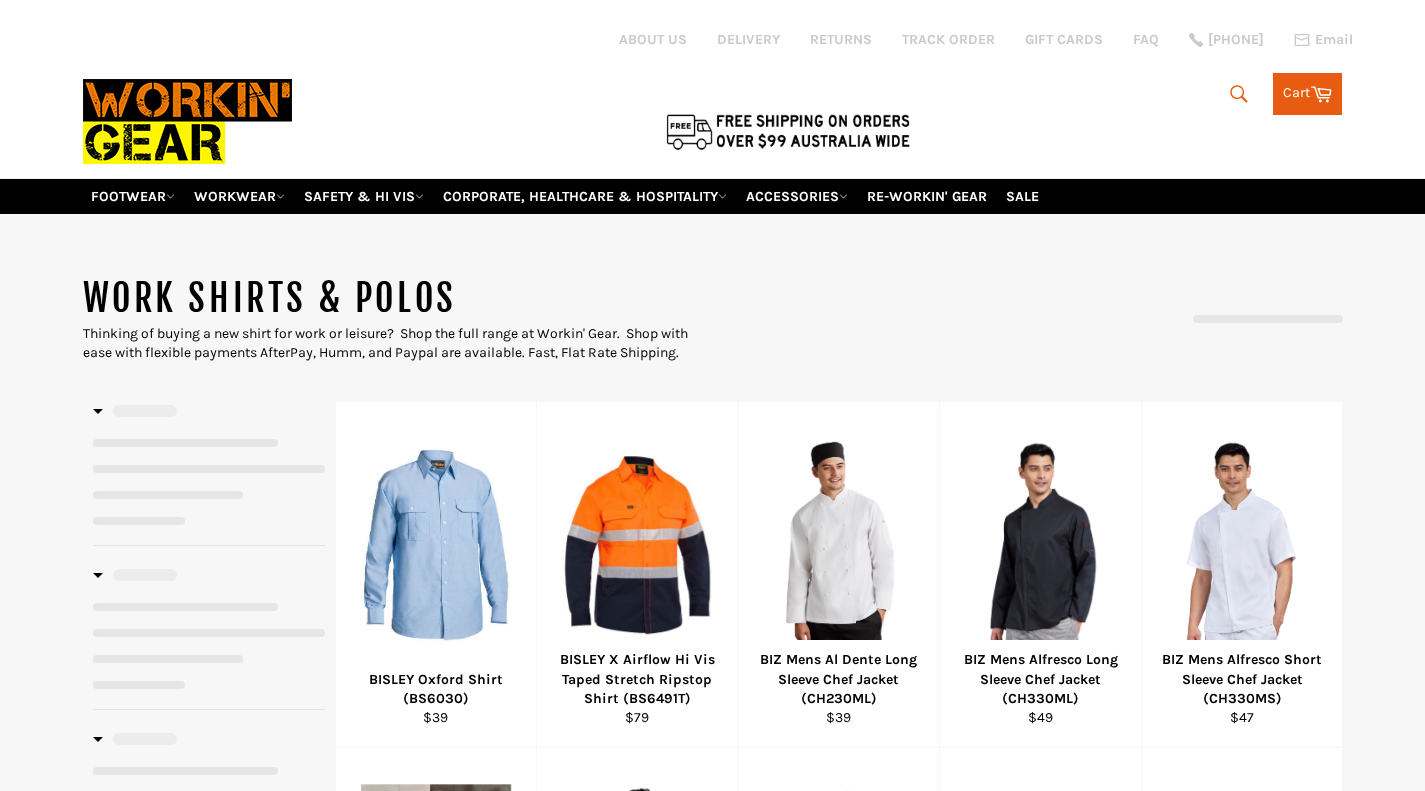 scroll, scrollTop: 0, scrollLeft: 0, axis: both 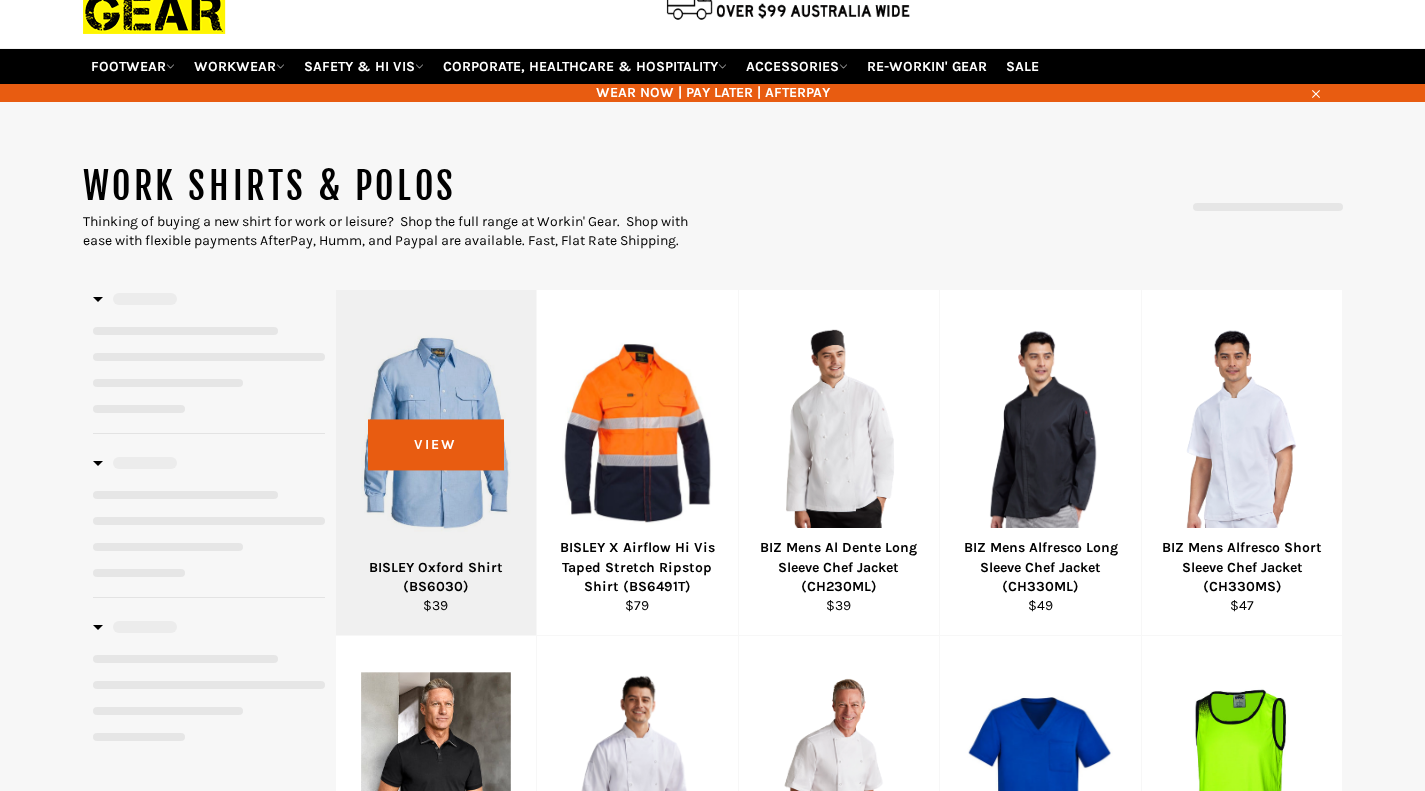select on "**********" 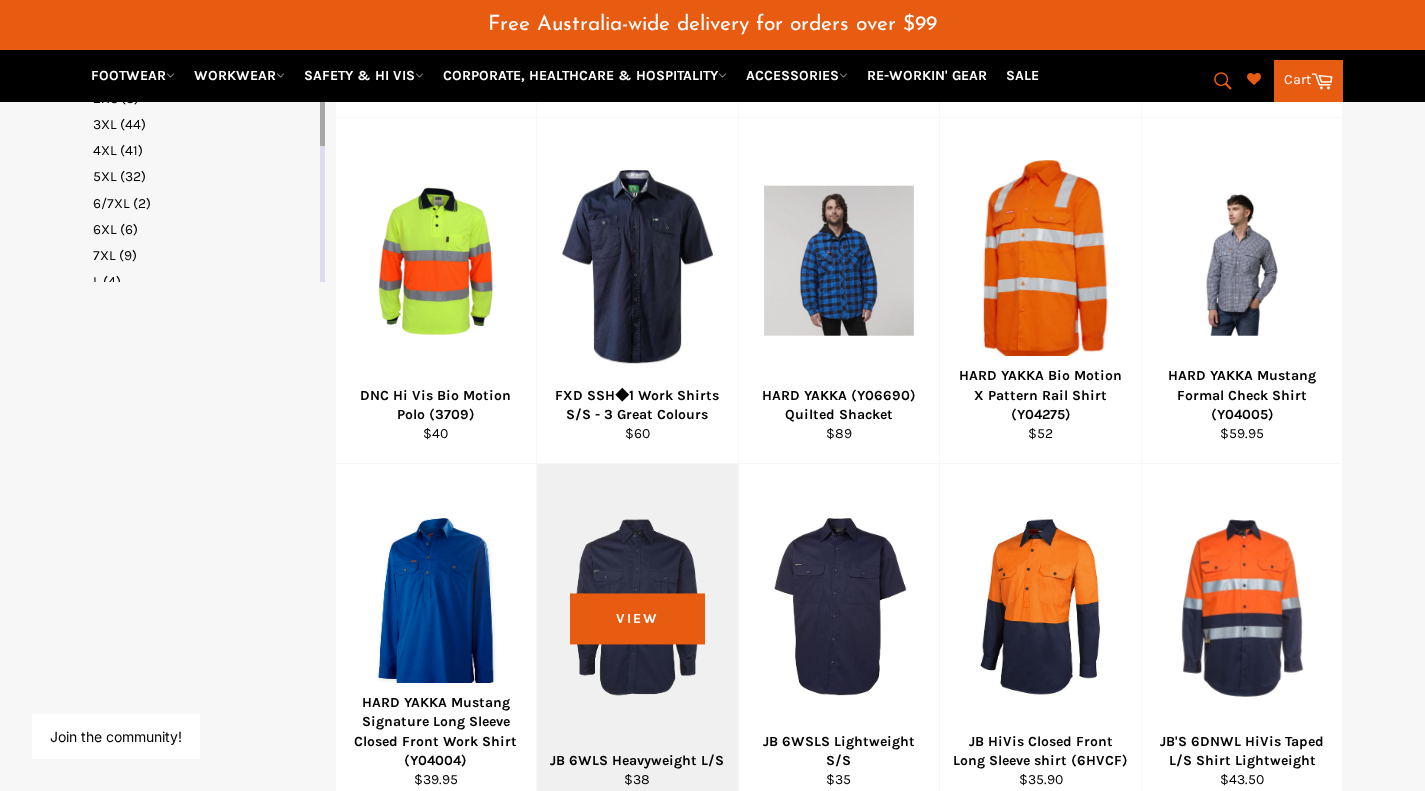 scroll, scrollTop: 1045, scrollLeft: 0, axis: vertical 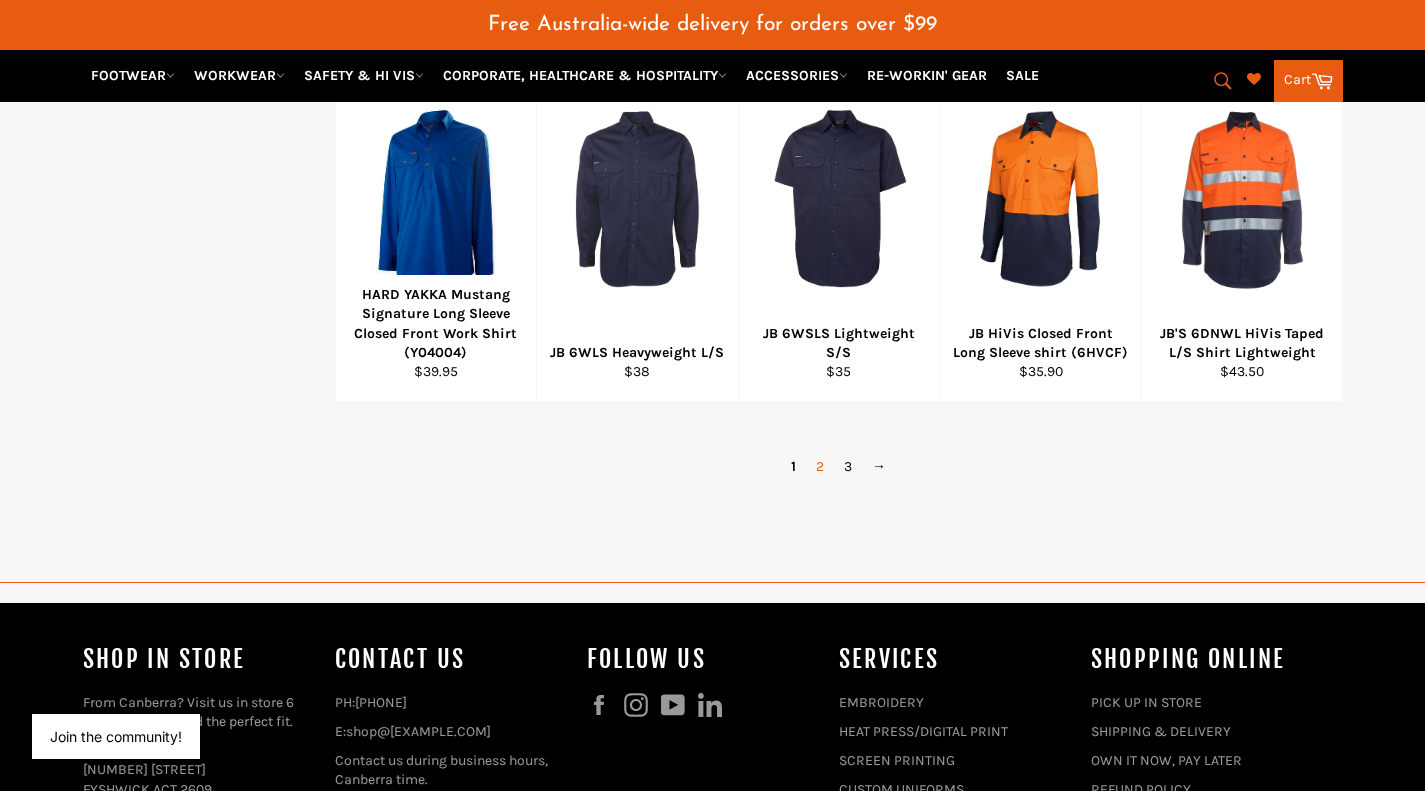 click on "2" at bounding box center (820, 466) 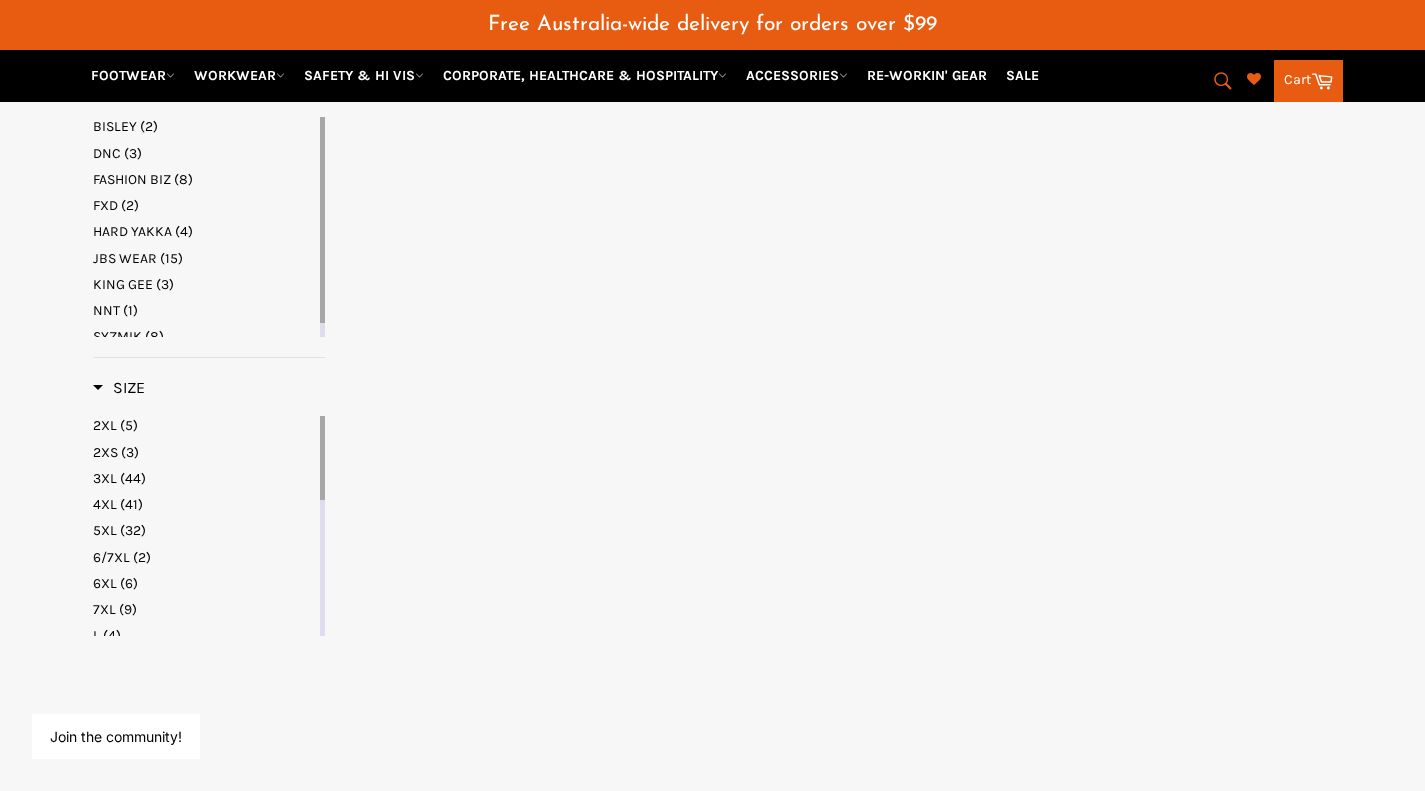 select on "**********" 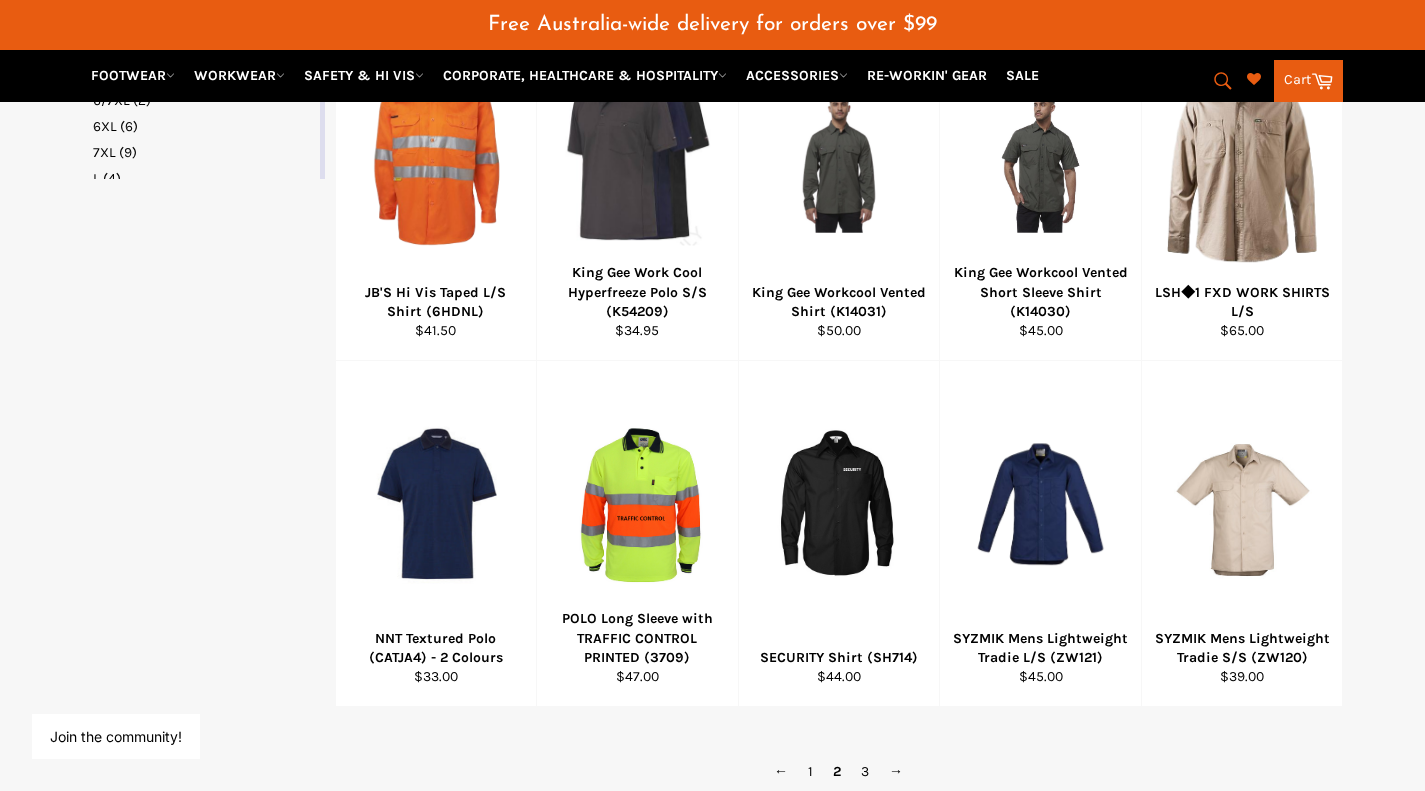 scroll, scrollTop: 1158, scrollLeft: 0, axis: vertical 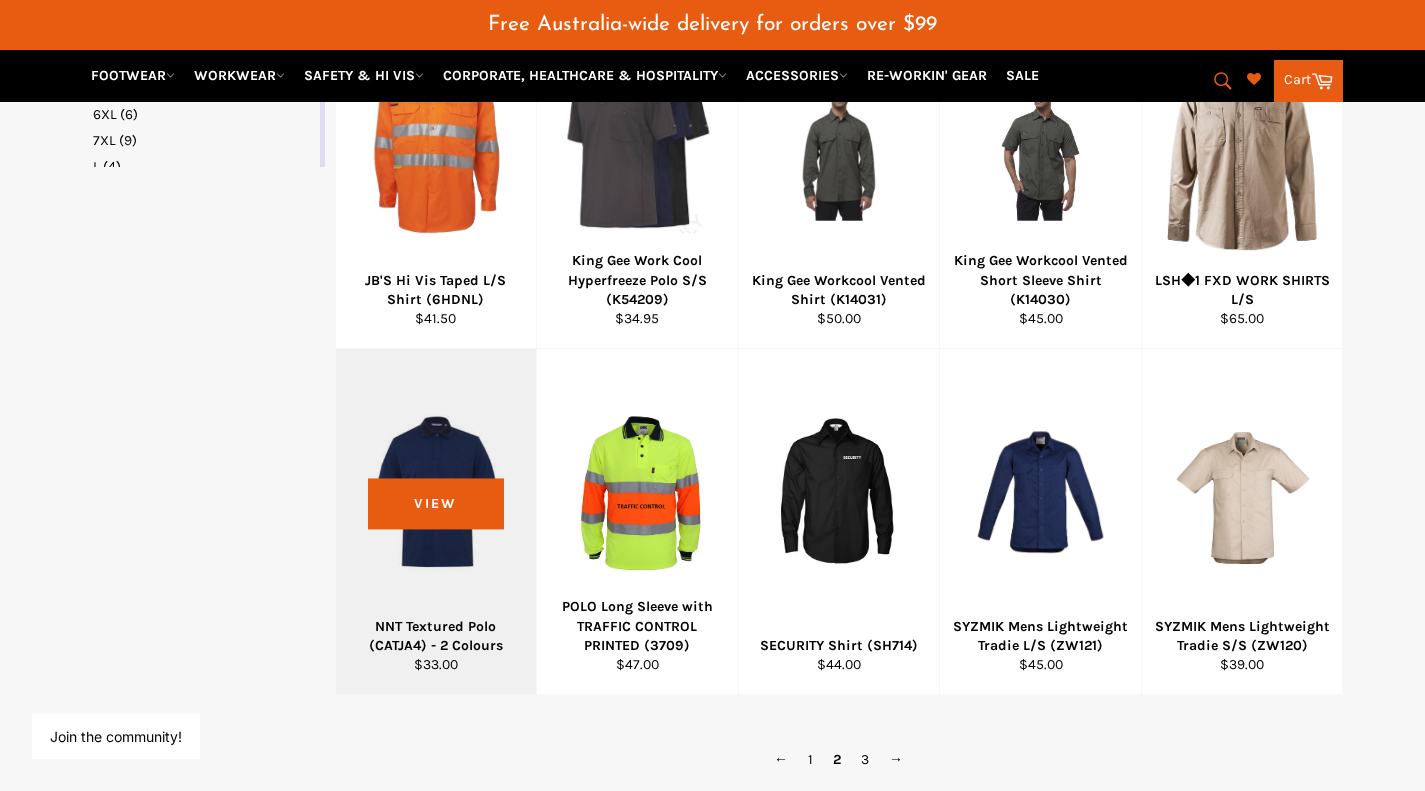 click on "NNT Textured Polo (CATJA4) - 2 Colours" at bounding box center (436, 636) 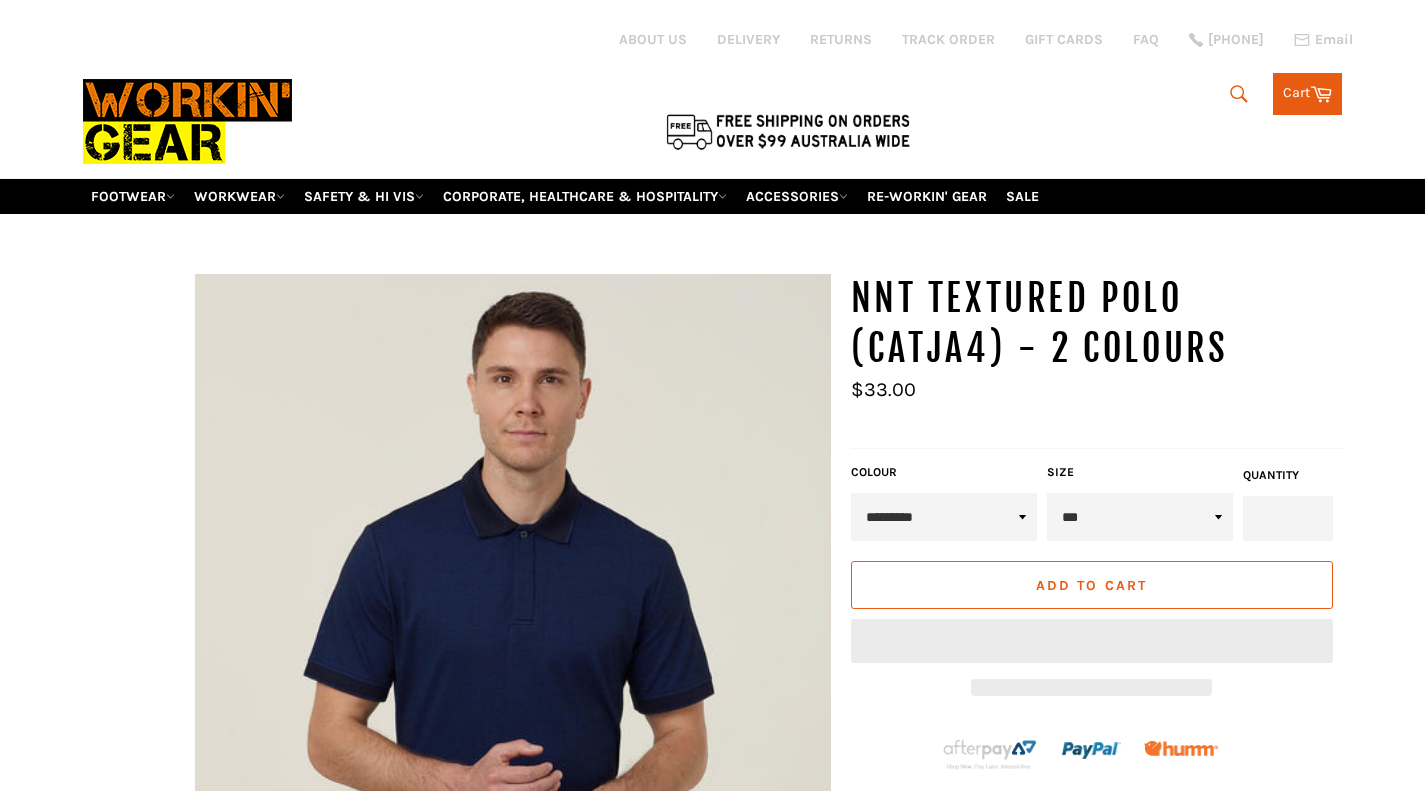 scroll, scrollTop: 0, scrollLeft: 0, axis: both 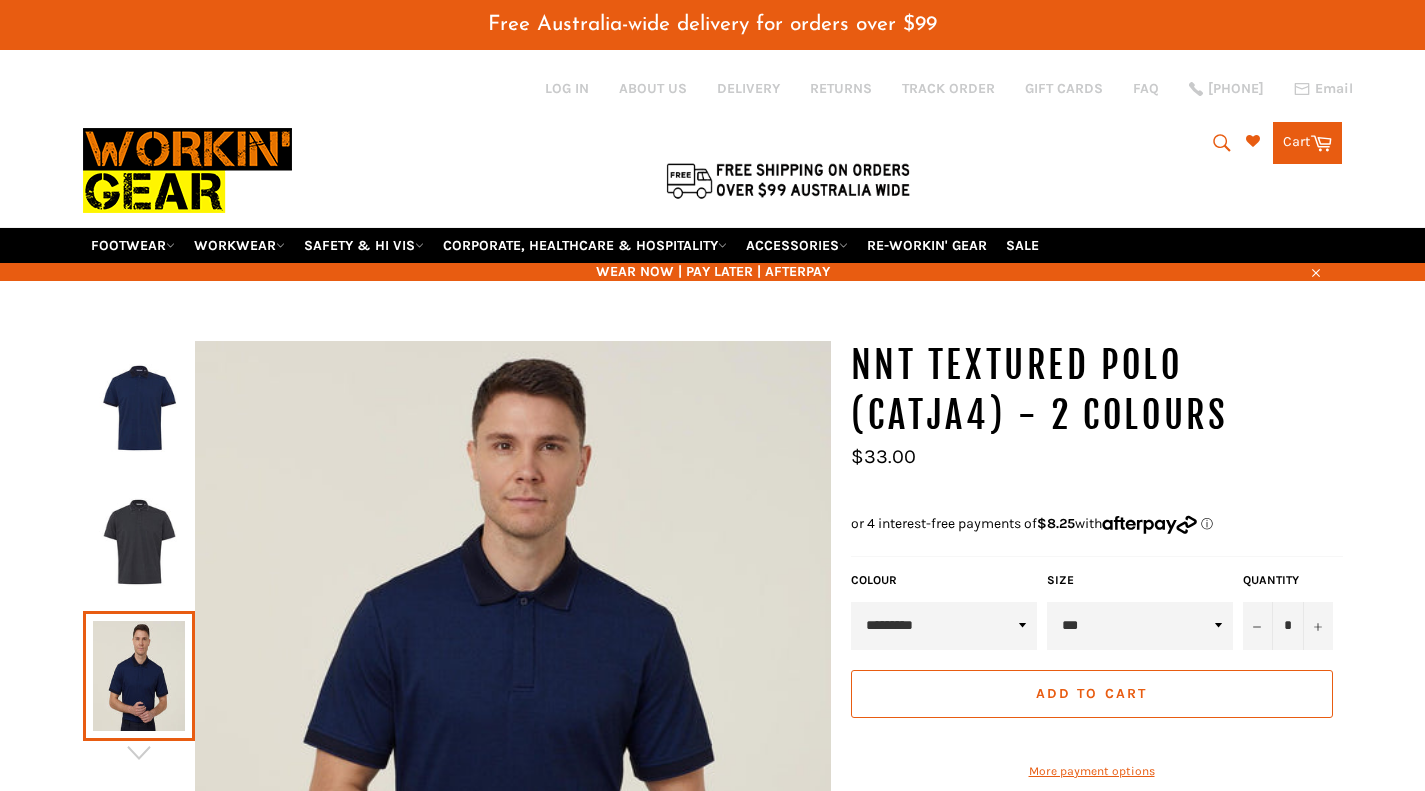 click at bounding box center [139, 542] 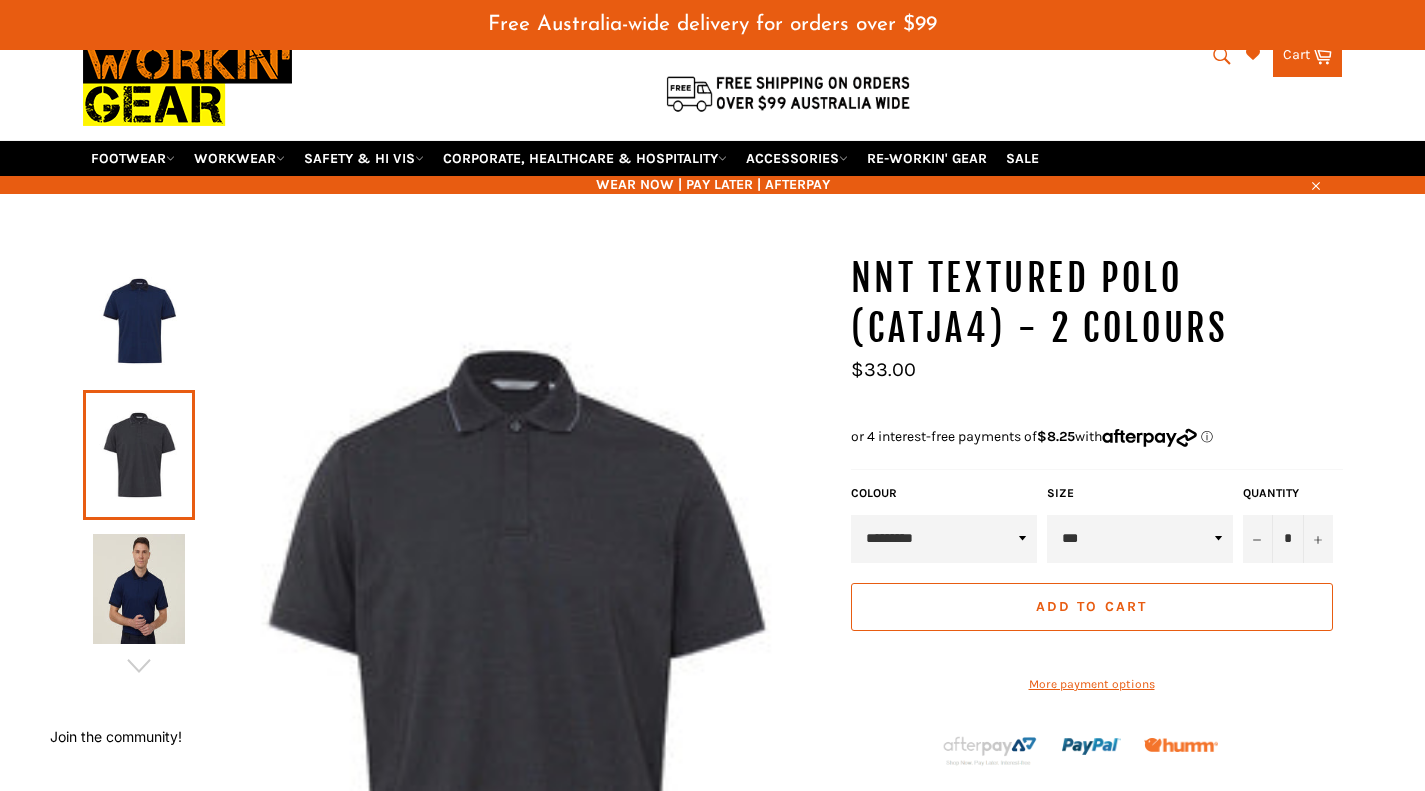 scroll, scrollTop: 86, scrollLeft: 0, axis: vertical 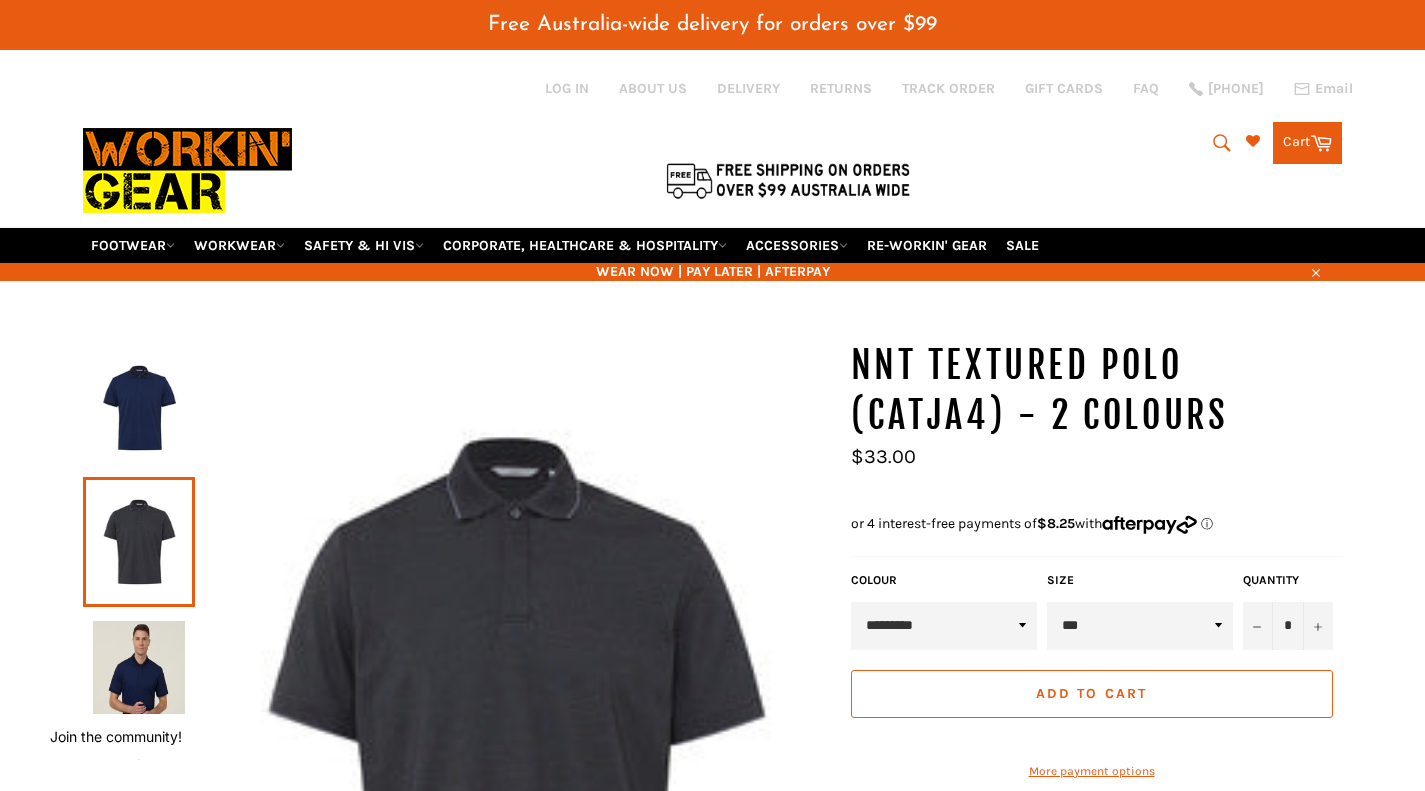 click at bounding box center (139, 676) 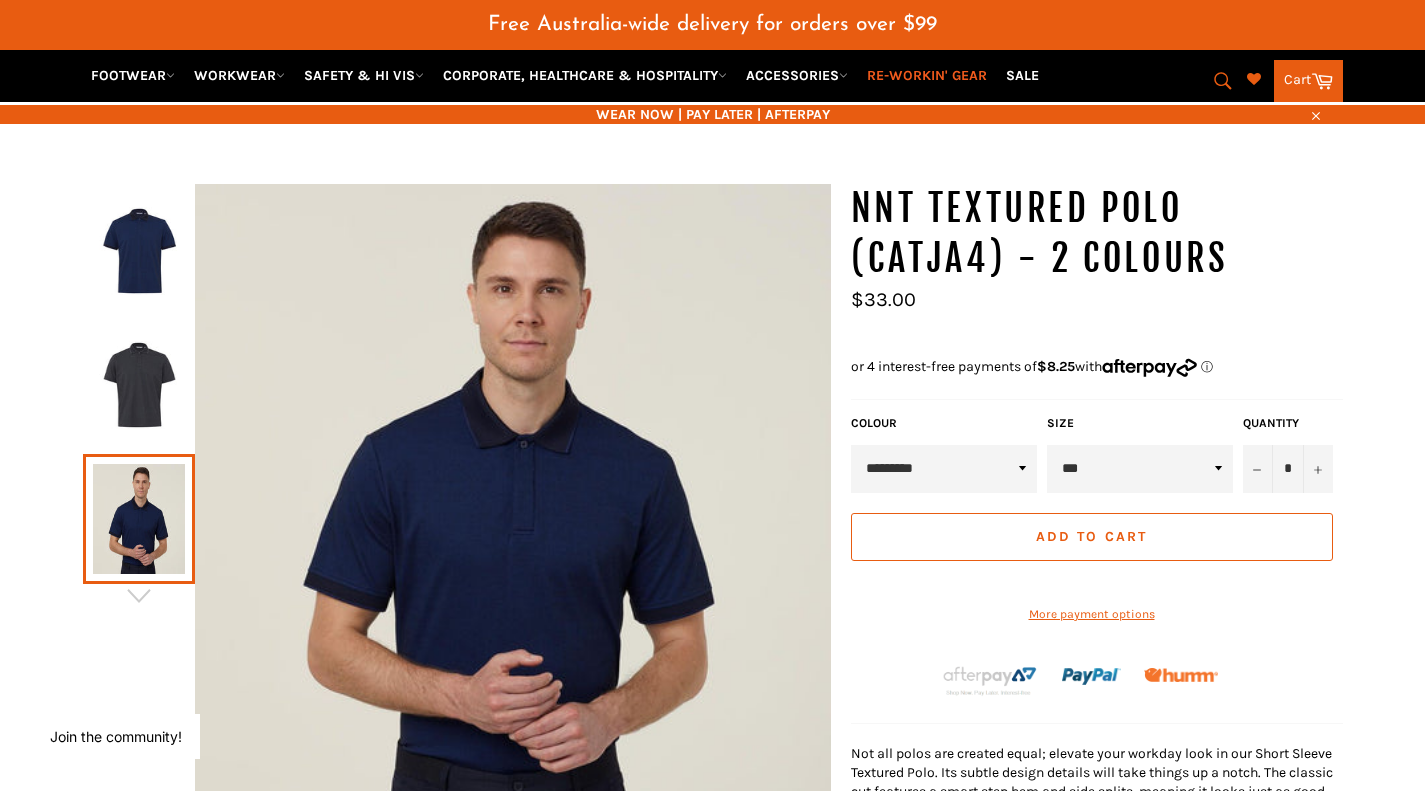 scroll, scrollTop: 0, scrollLeft: 0, axis: both 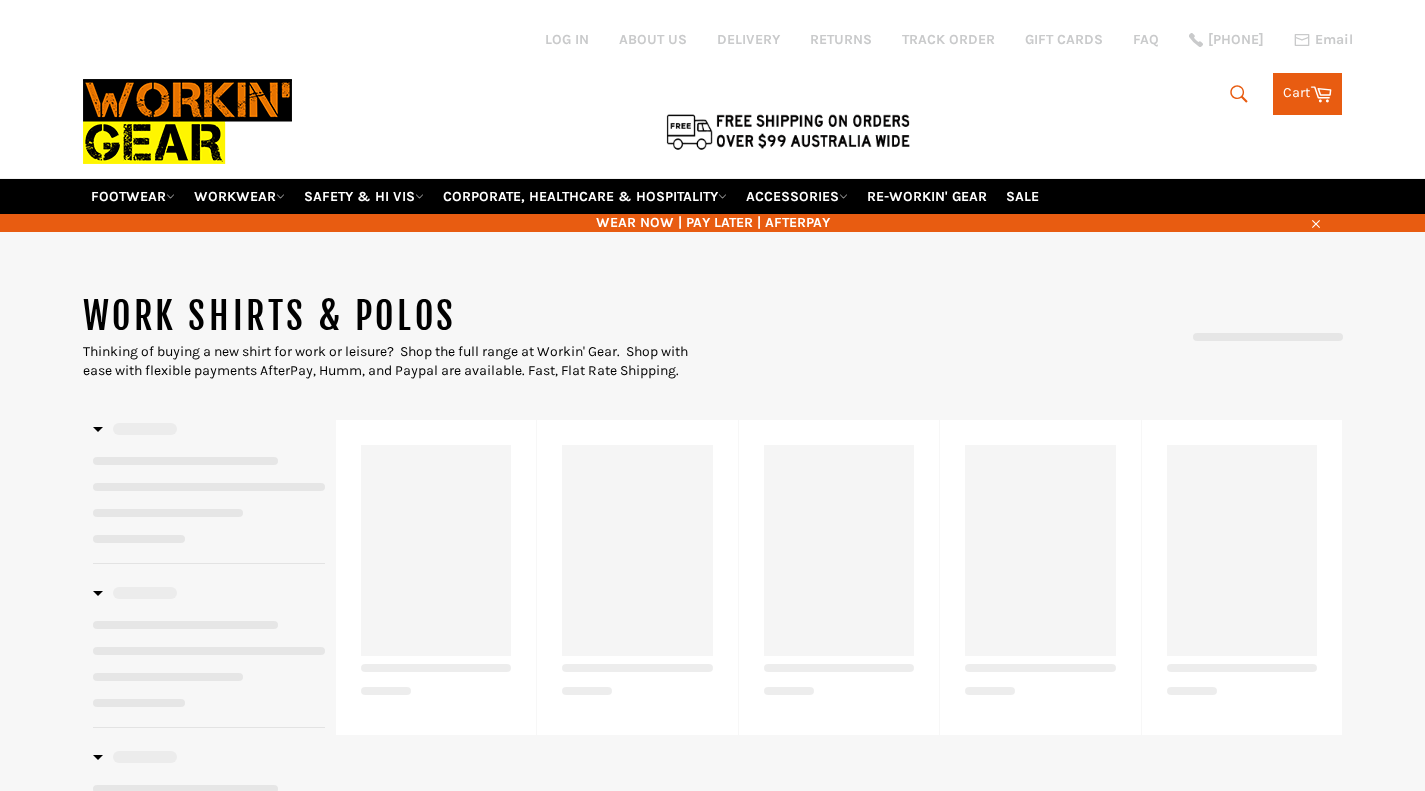 select on "**********" 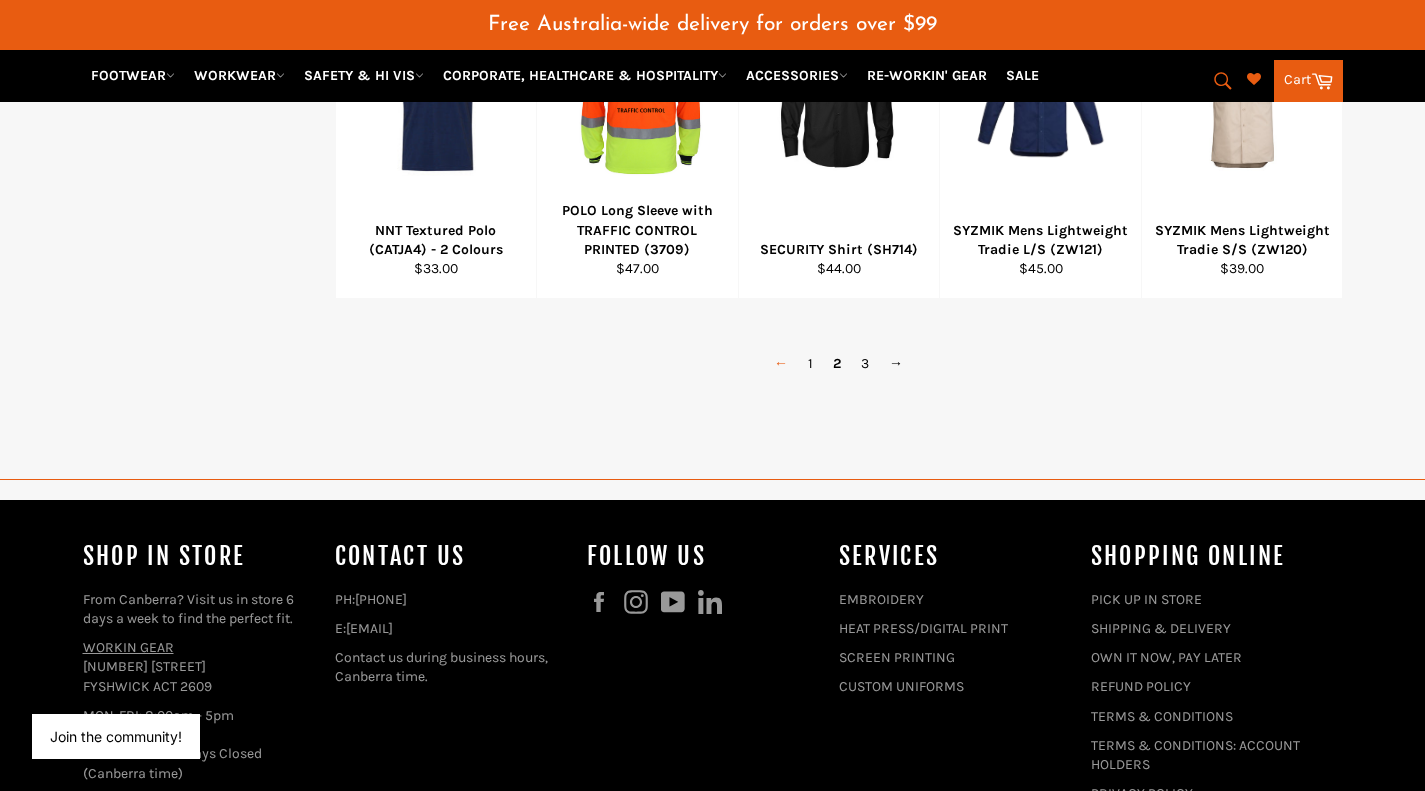 scroll, scrollTop: 1512, scrollLeft: 0, axis: vertical 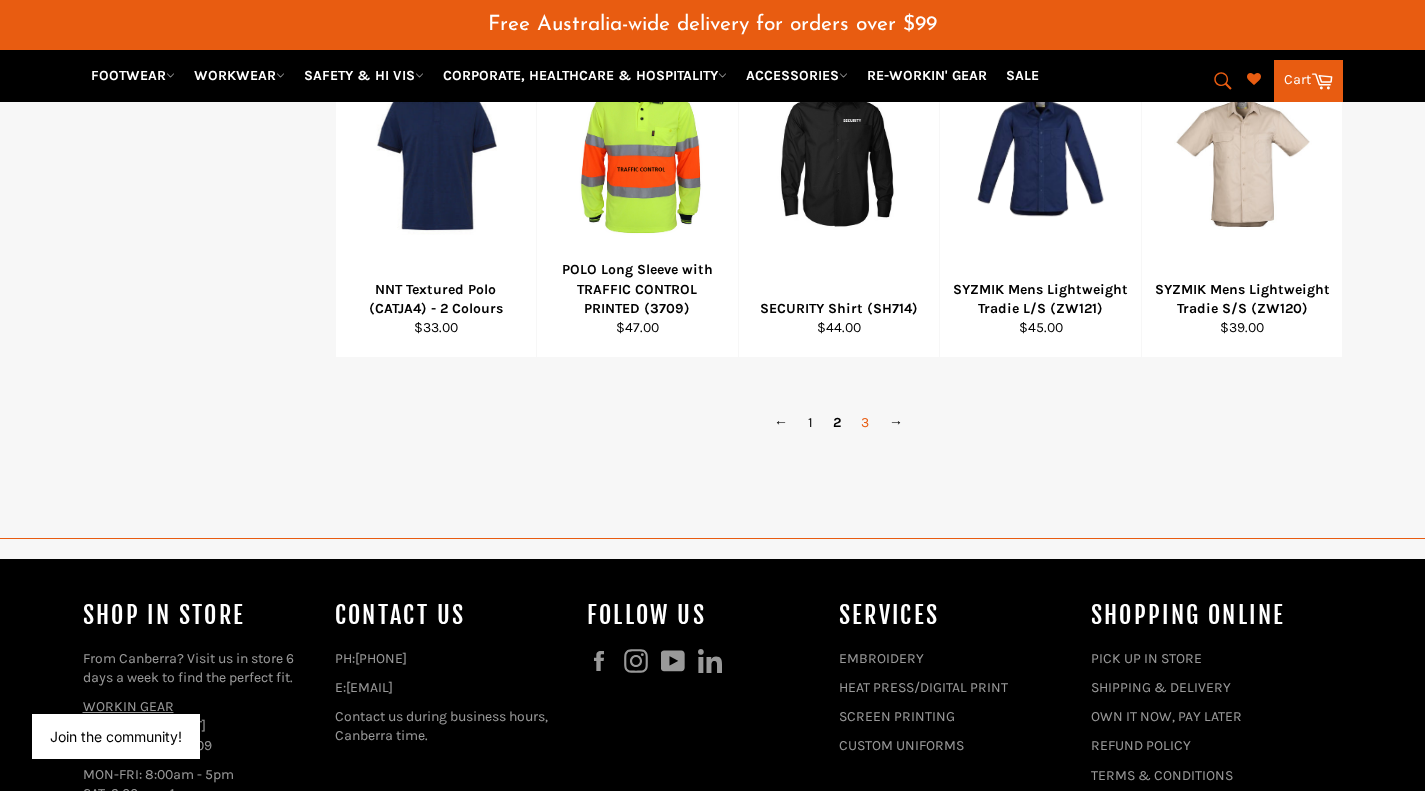 click on "3" at bounding box center [865, 422] 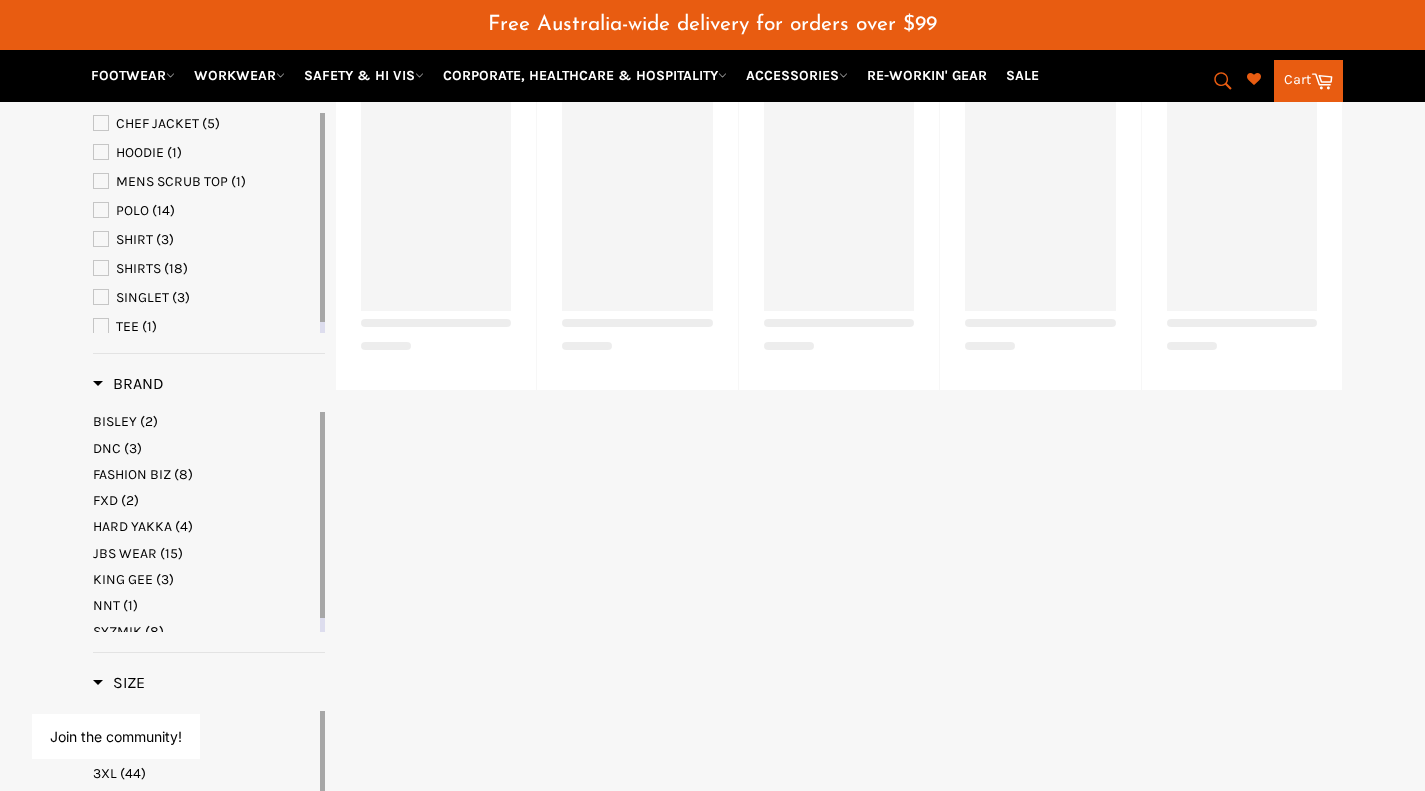 select on "**********" 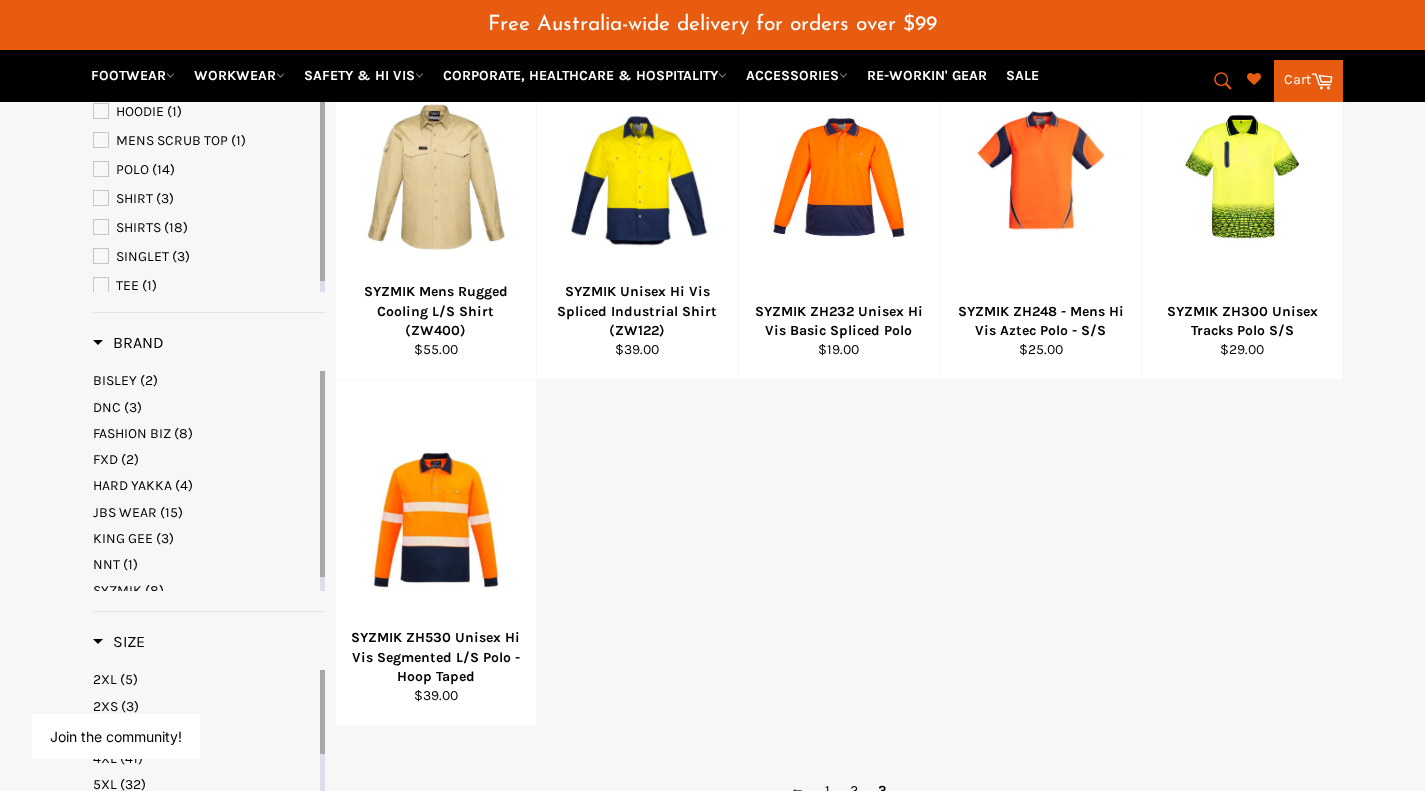 scroll, scrollTop: 524, scrollLeft: 0, axis: vertical 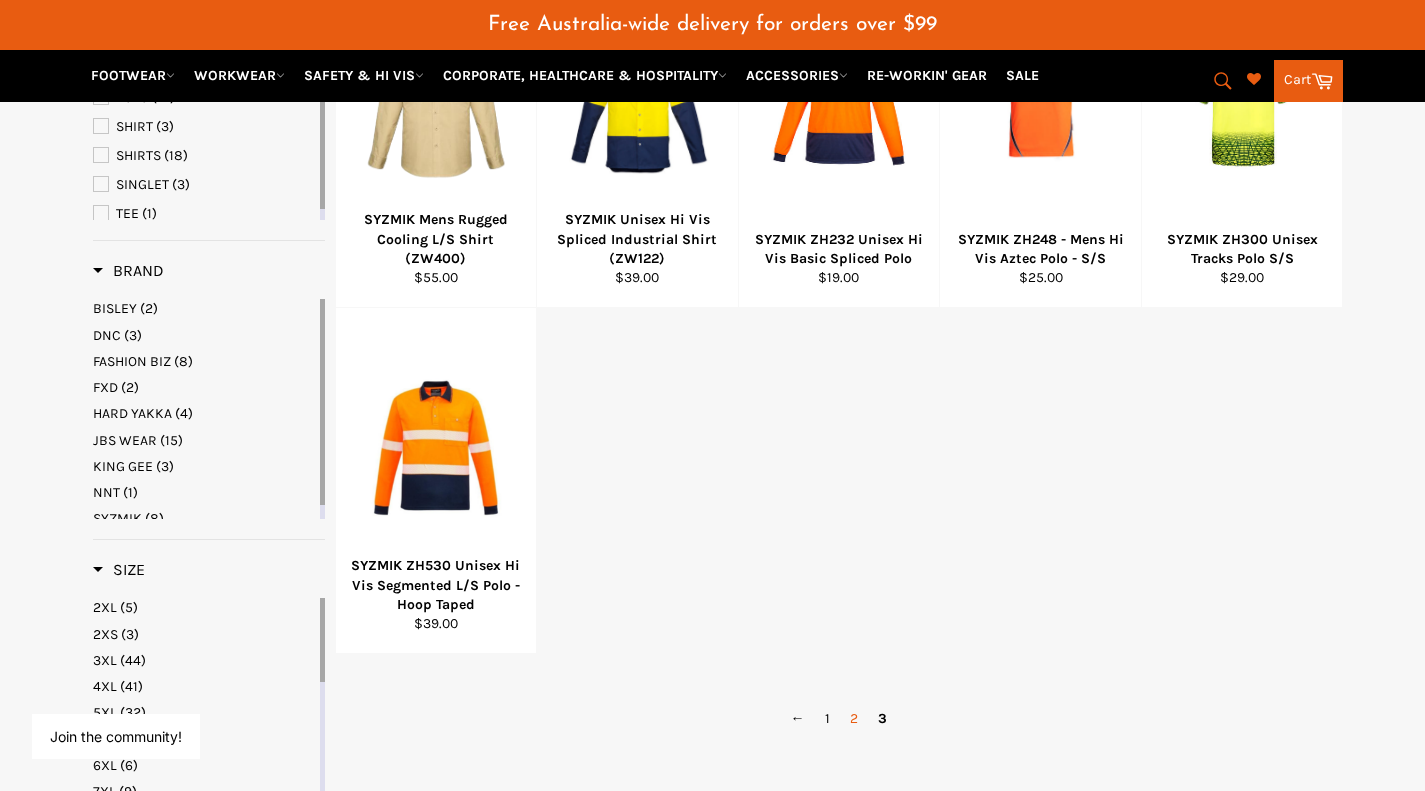 click on "2" at bounding box center (854, 718) 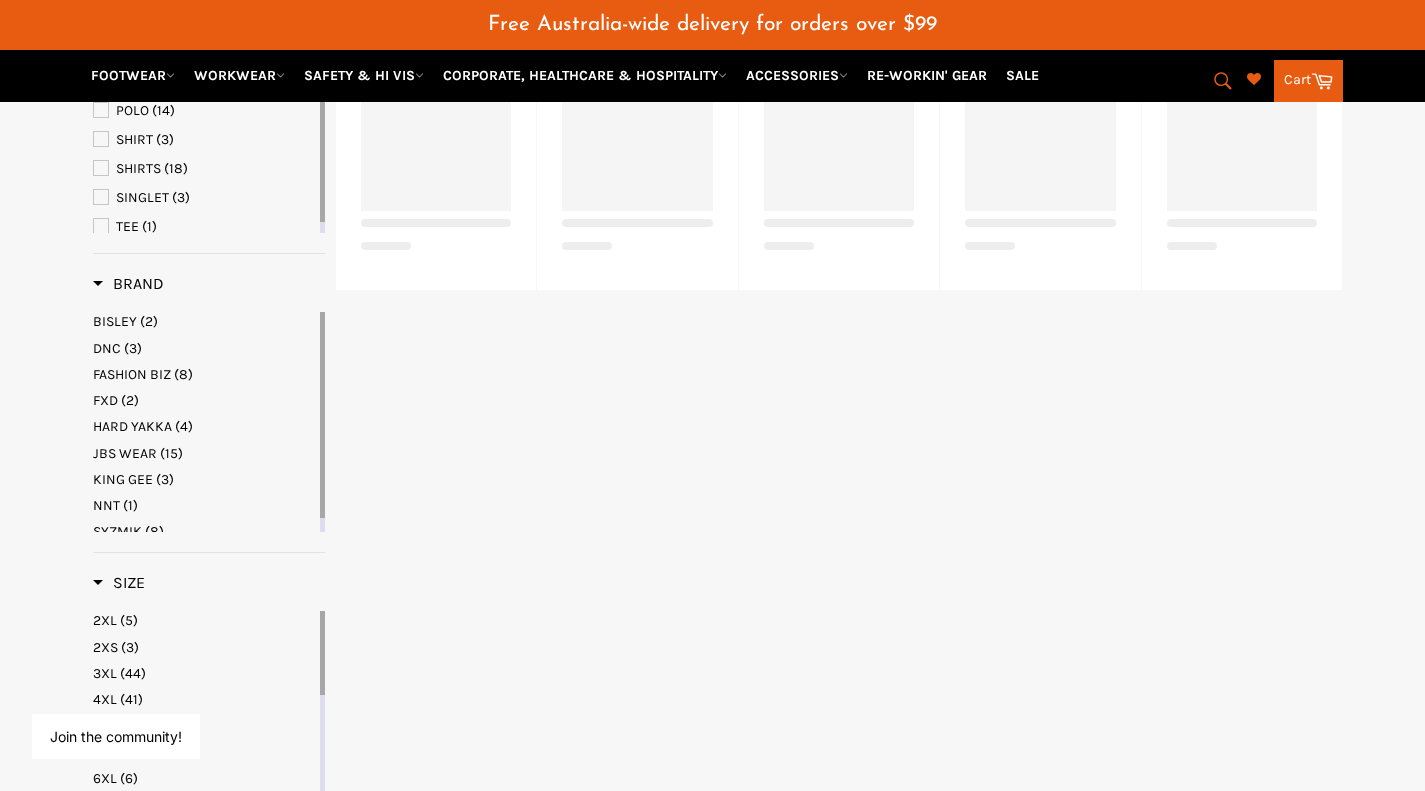 select on "**********" 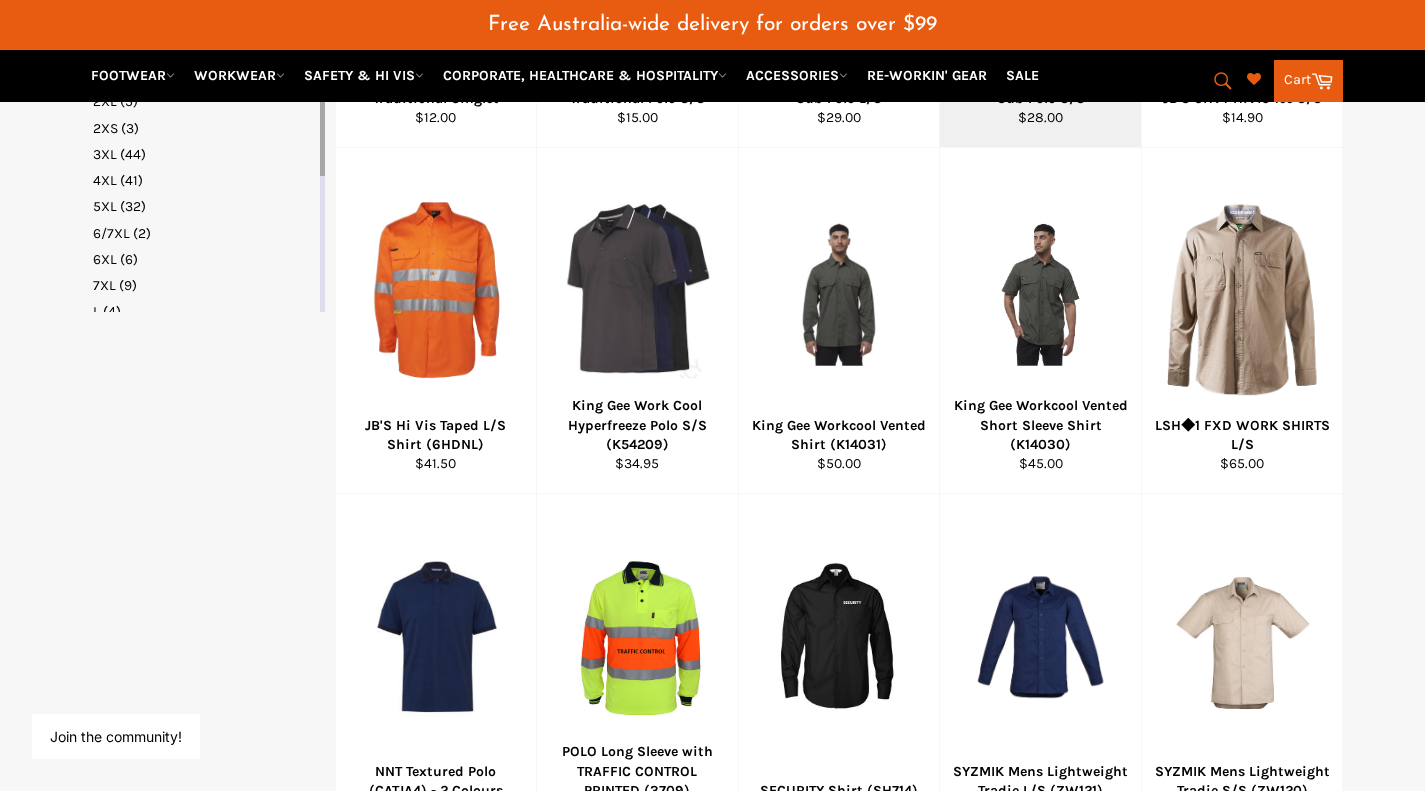 scroll, scrollTop: 1061, scrollLeft: 0, axis: vertical 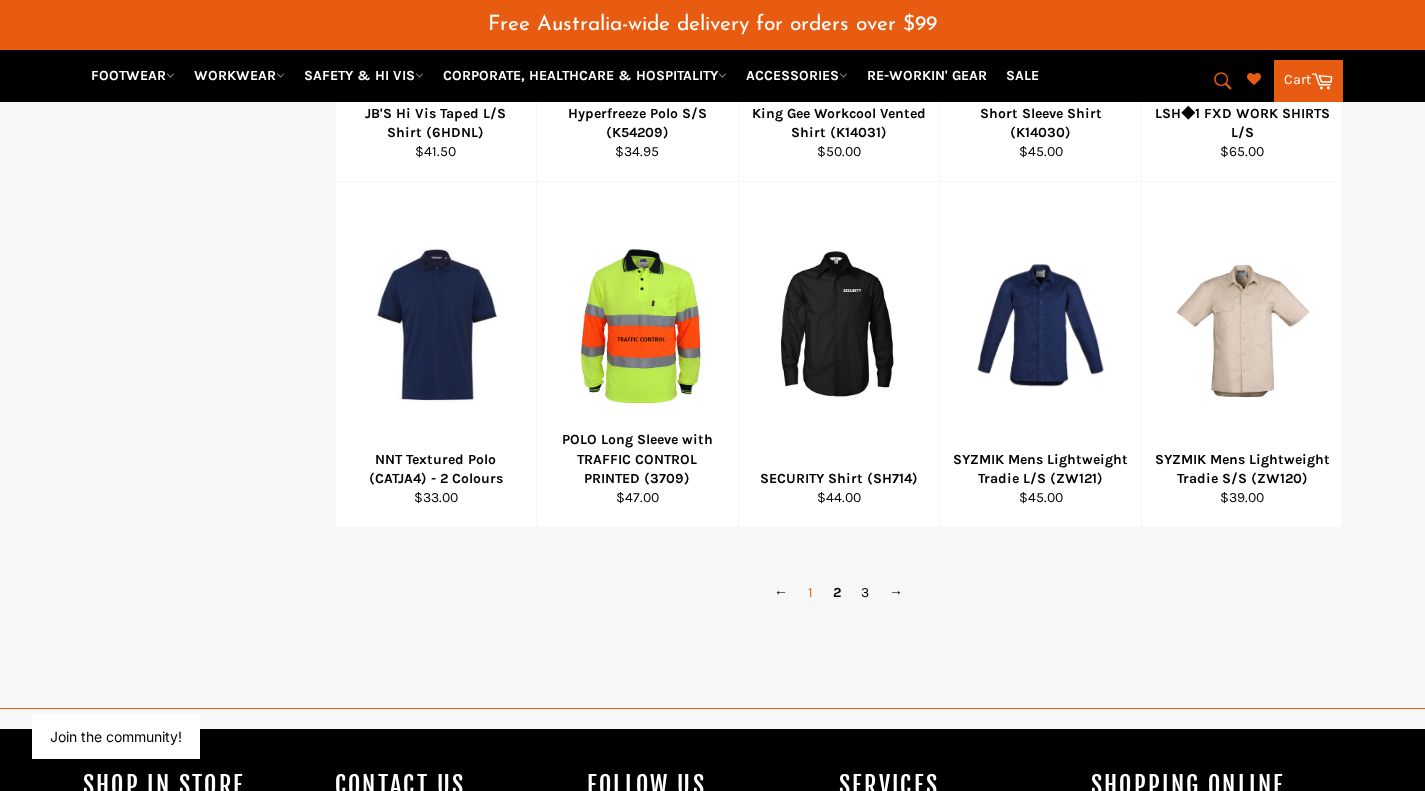 click on "1" at bounding box center (810, 592) 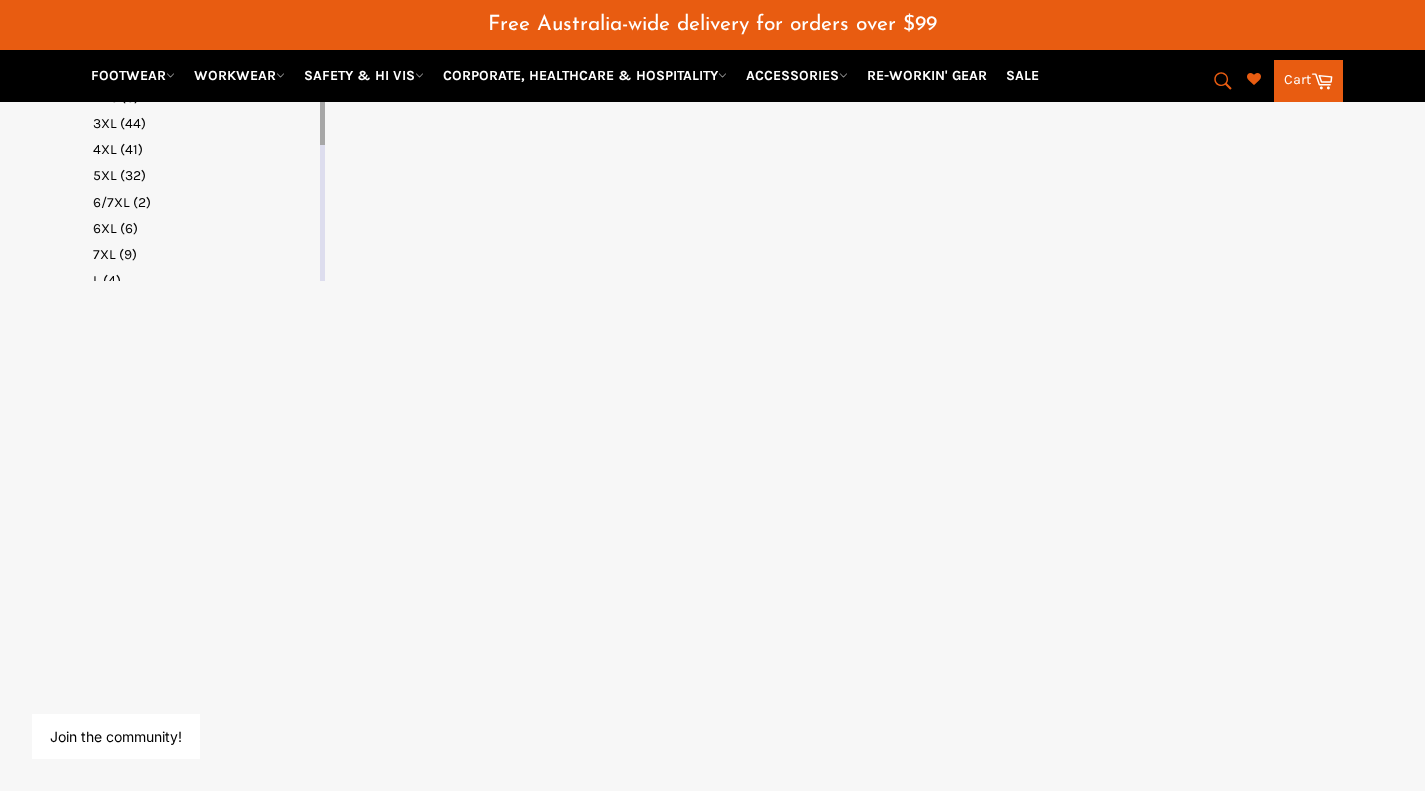 select on "**********" 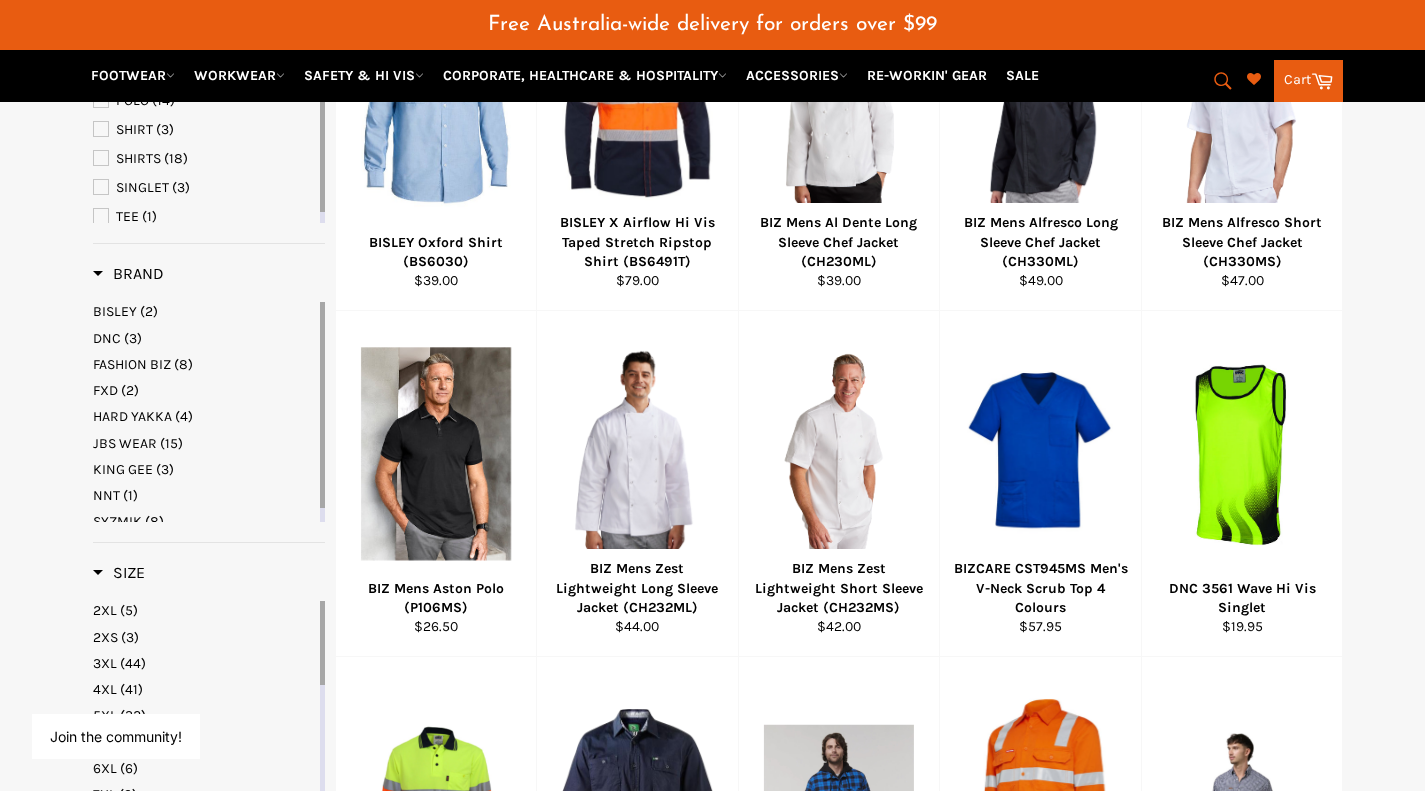 scroll, scrollTop: 488, scrollLeft: 0, axis: vertical 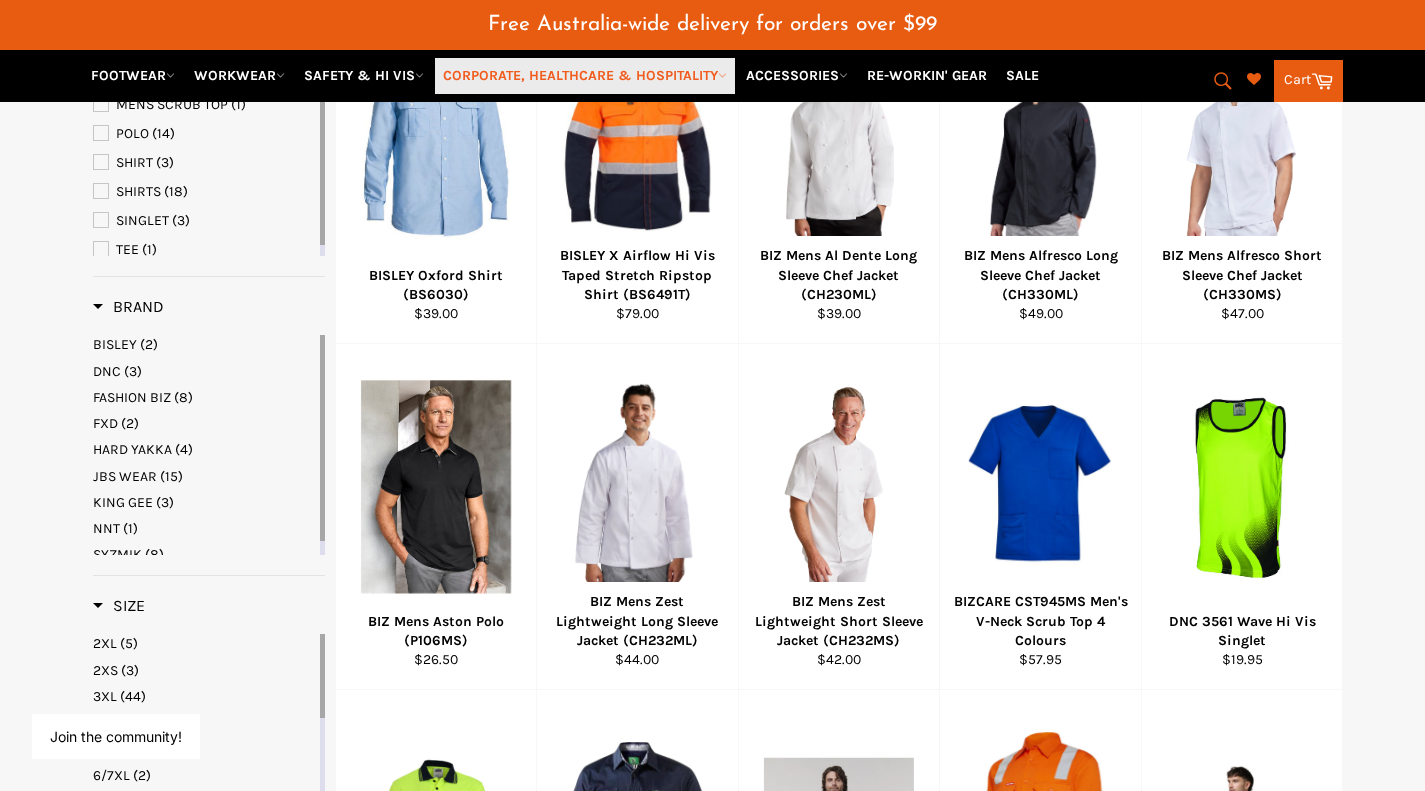 click on "CORPORATE, HEALTHCARE & HOSPITALITY" at bounding box center [585, 75] 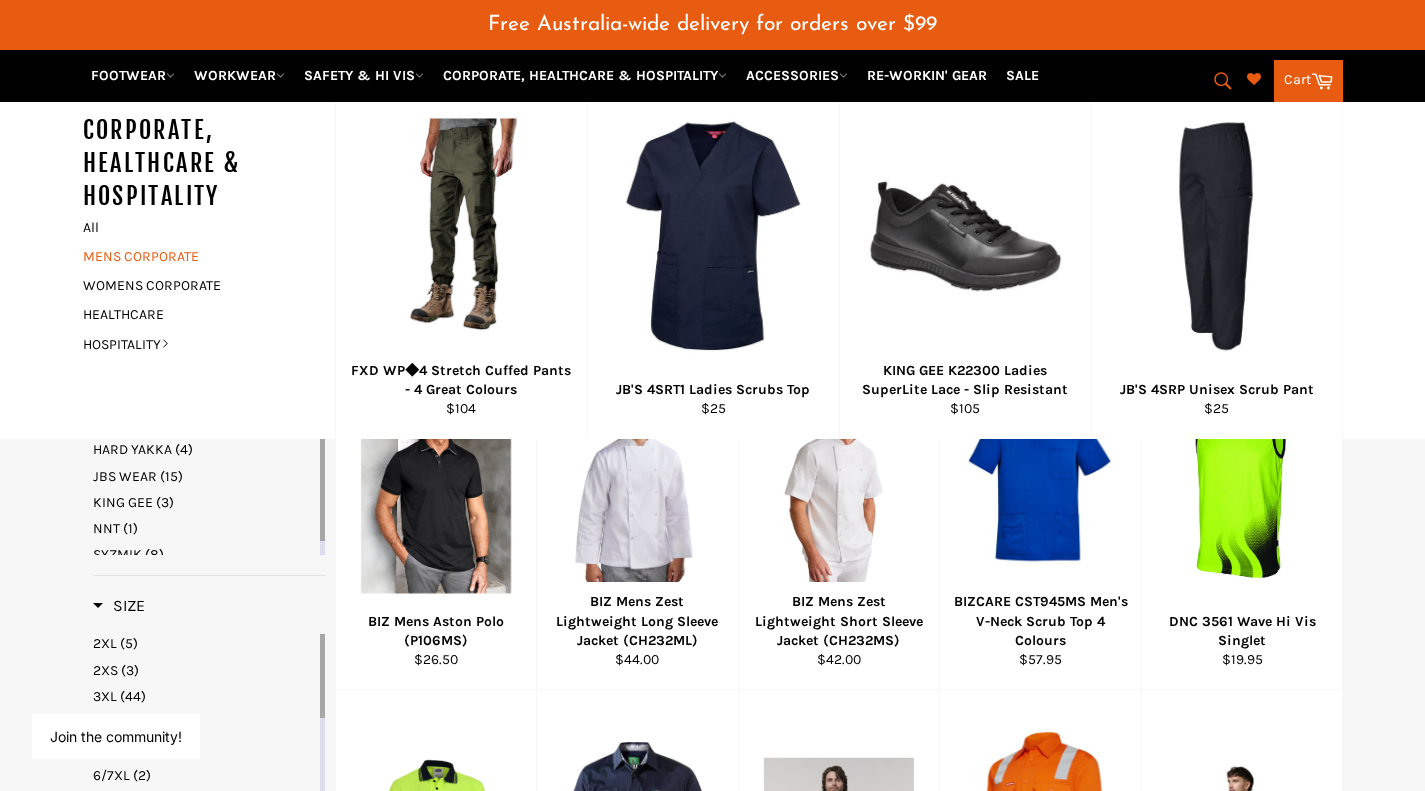 click on "MENS CORPORATE" at bounding box center (194, 256) 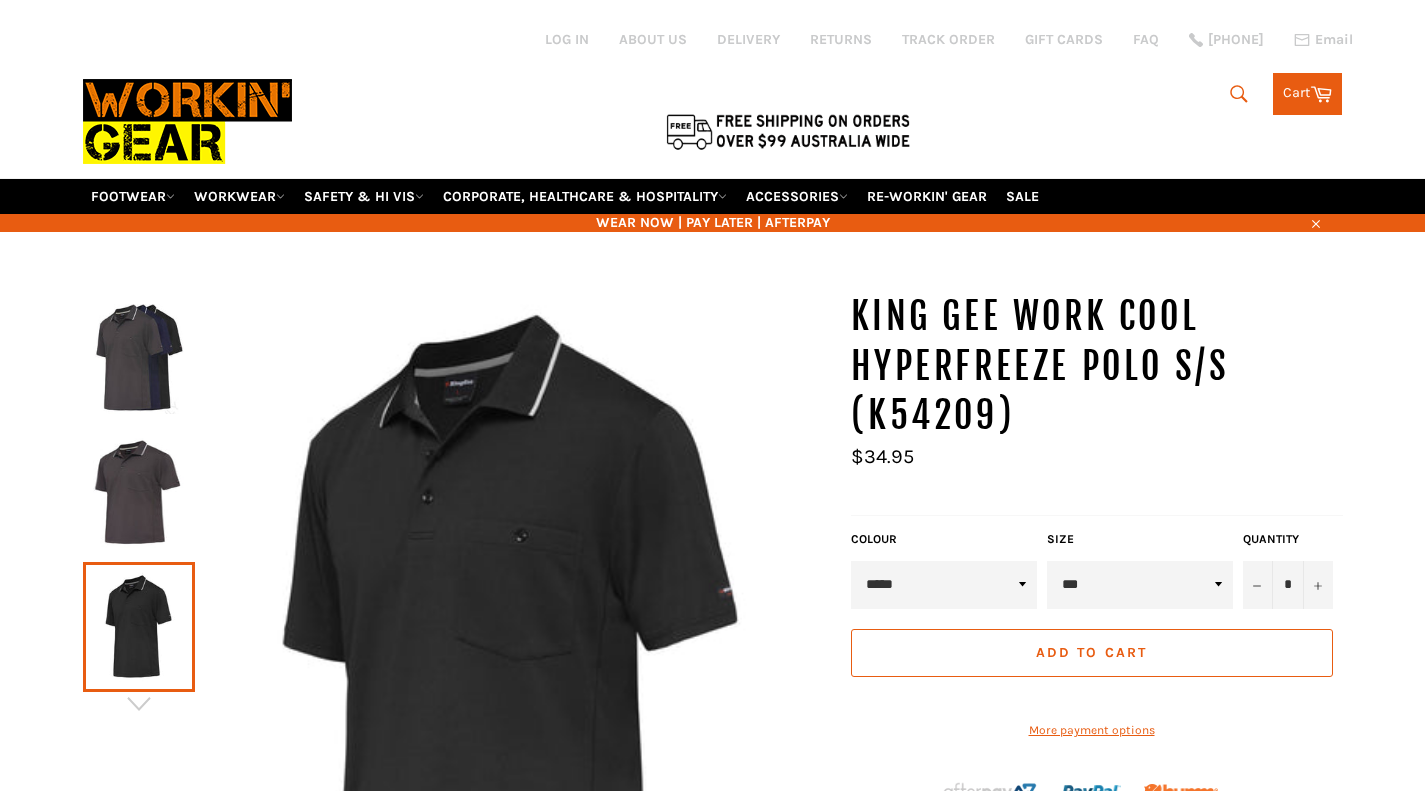 scroll, scrollTop: 0, scrollLeft: 0, axis: both 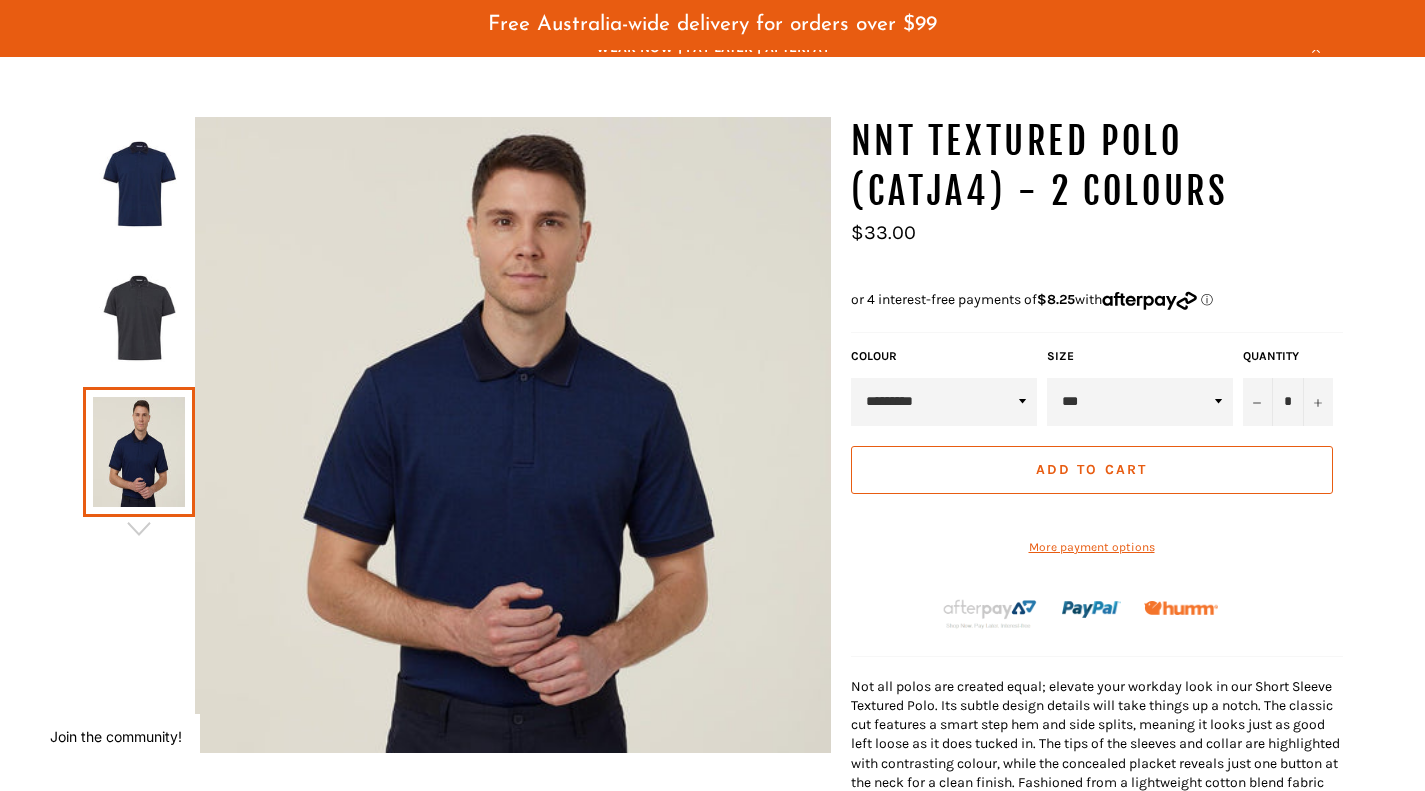 click at bounding box center (139, 318) 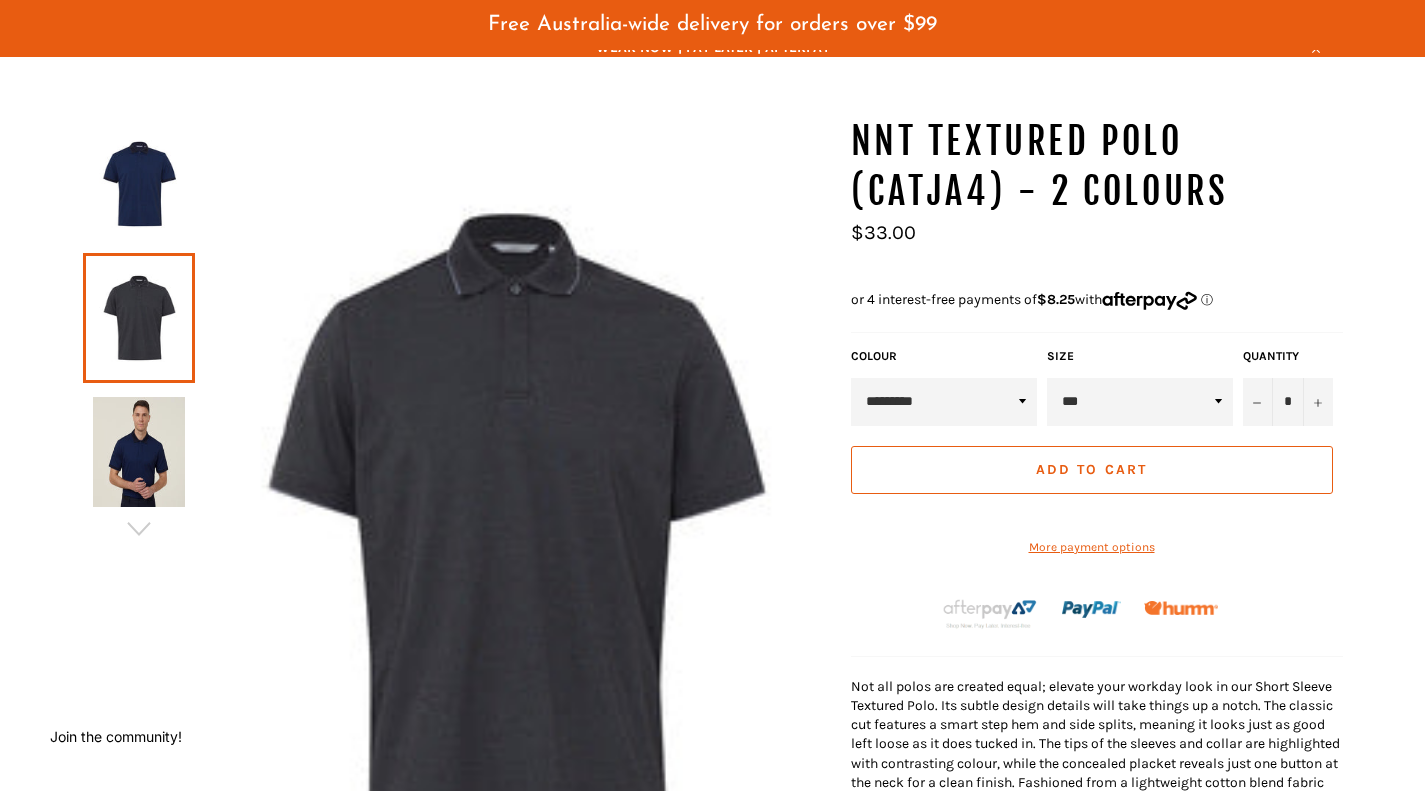 click at bounding box center [513, 531] 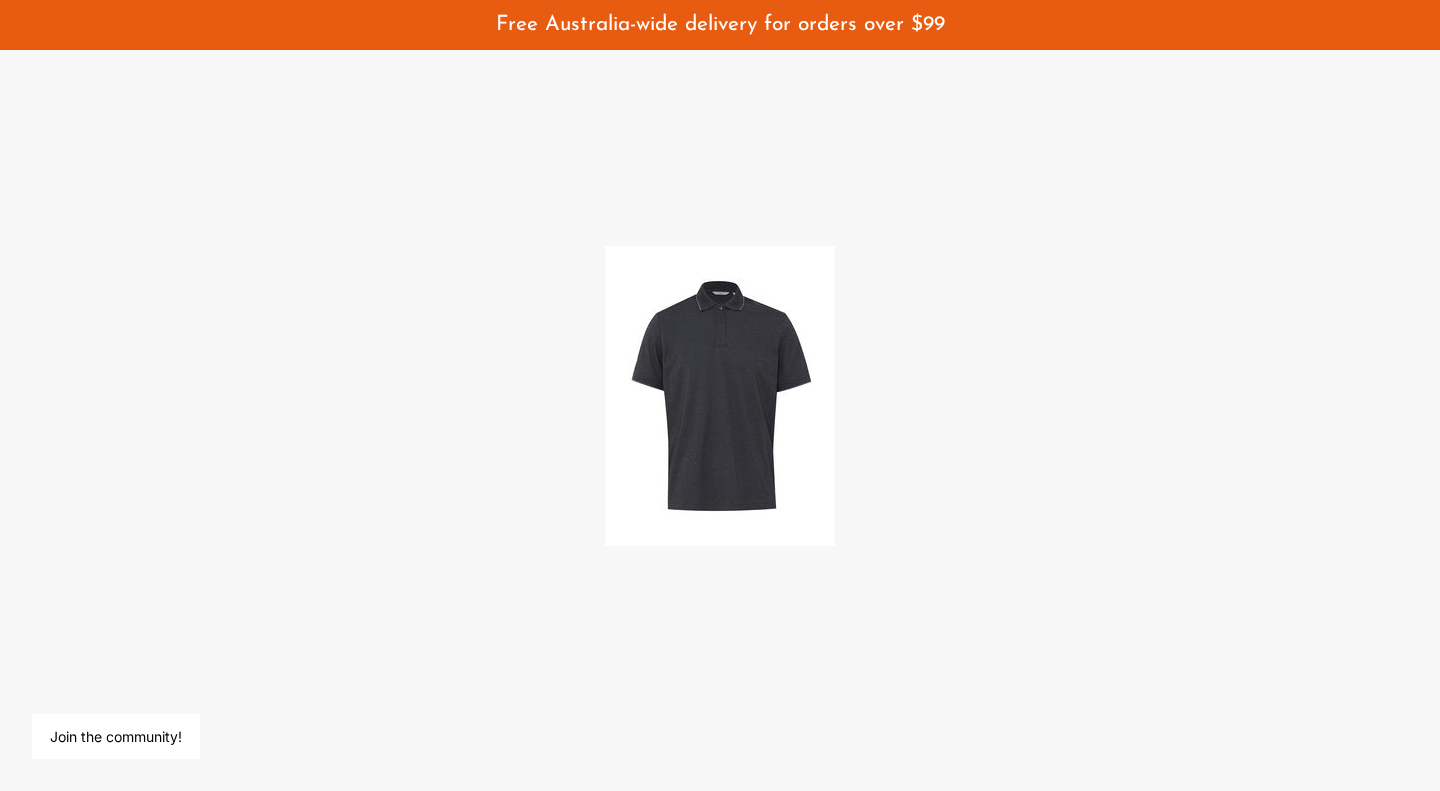 click at bounding box center [720, 396] 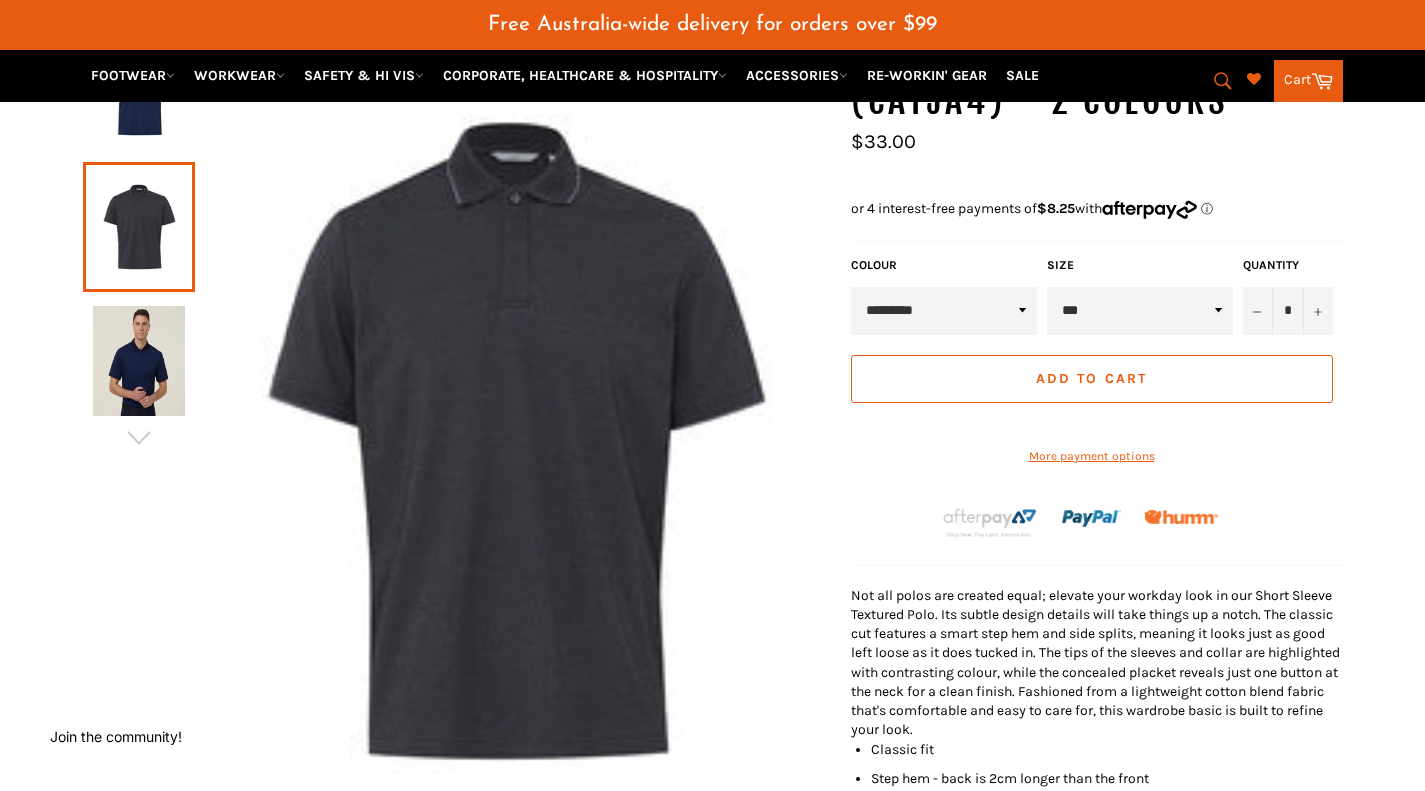 click on "**********" at bounding box center [944, 311] 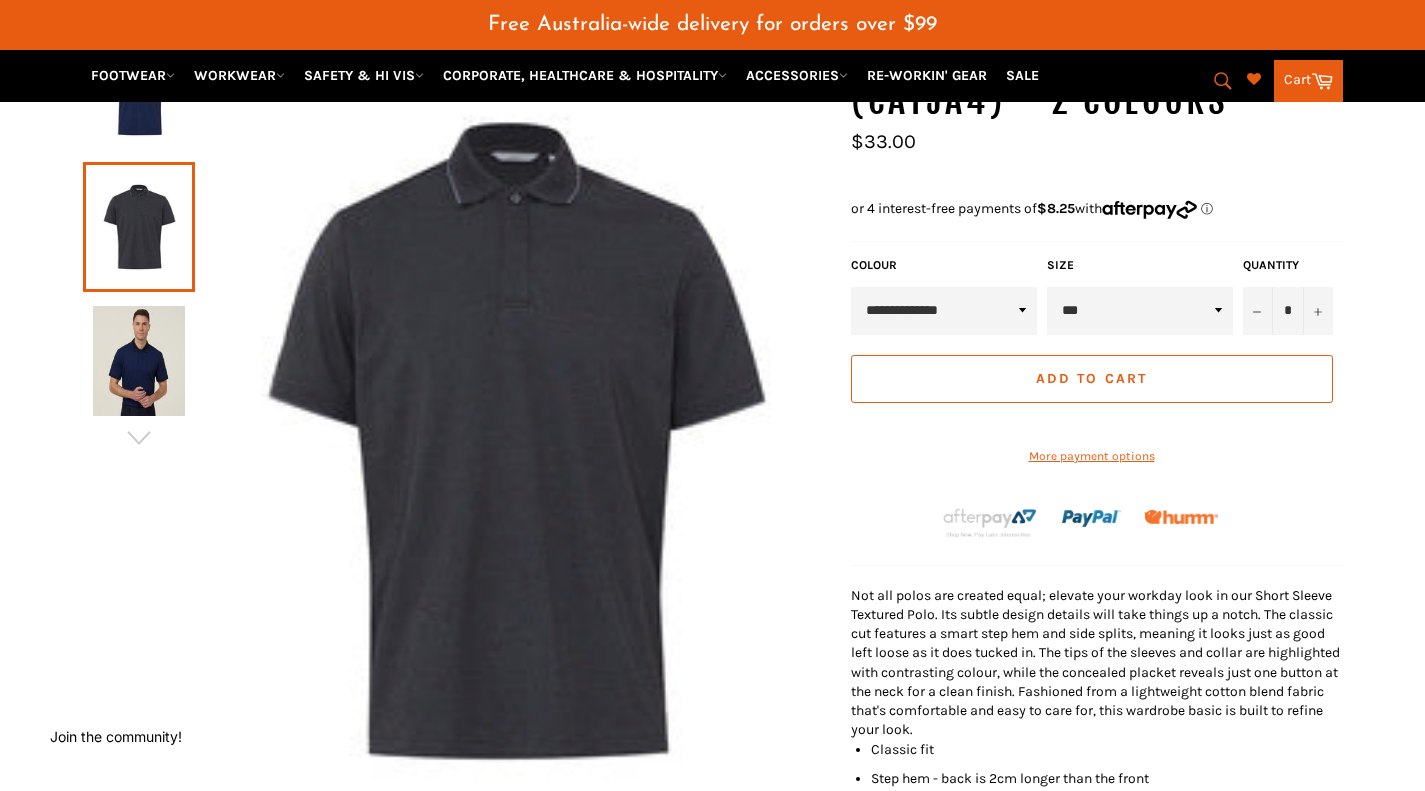 click on "**********" at bounding box center (944, 311) 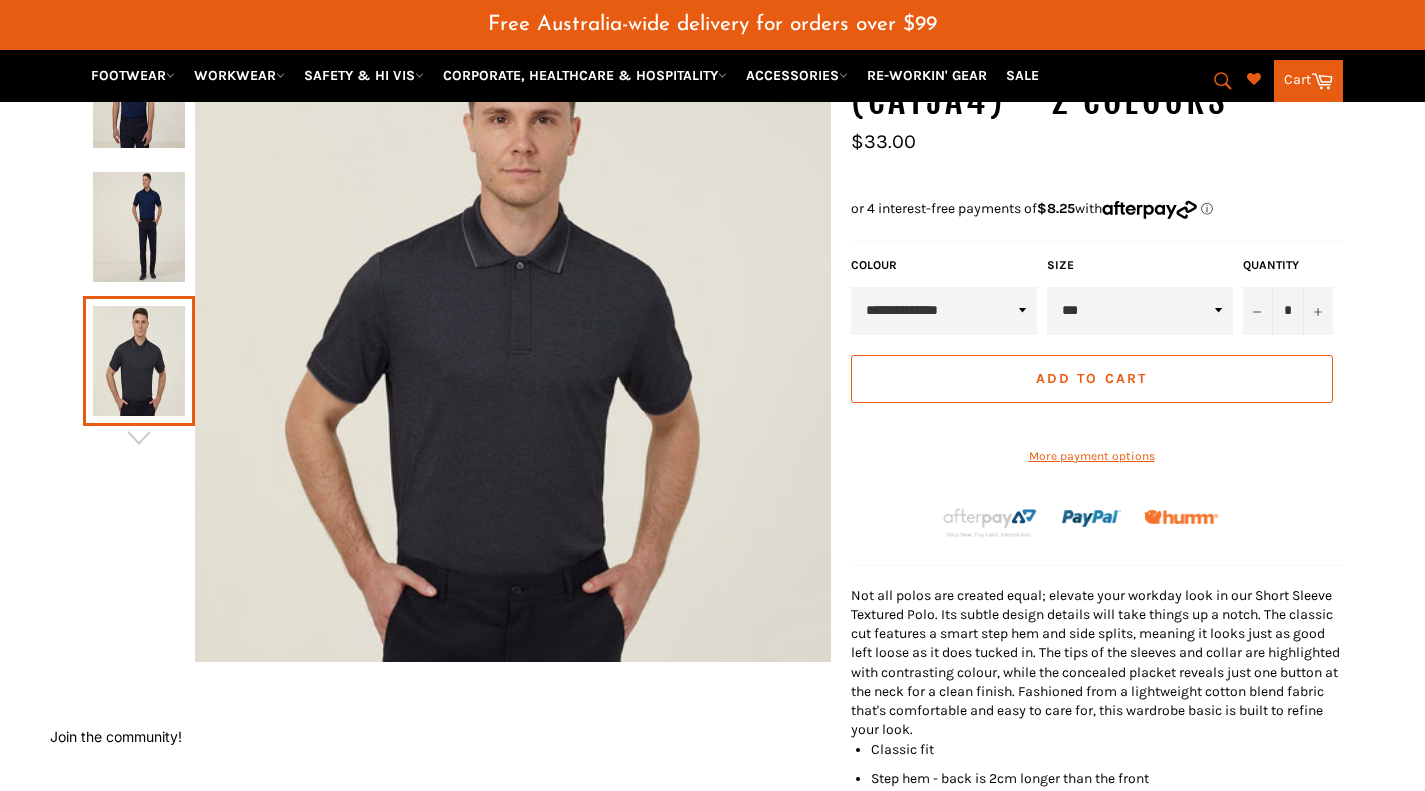 click at bounding box center [513, 344] 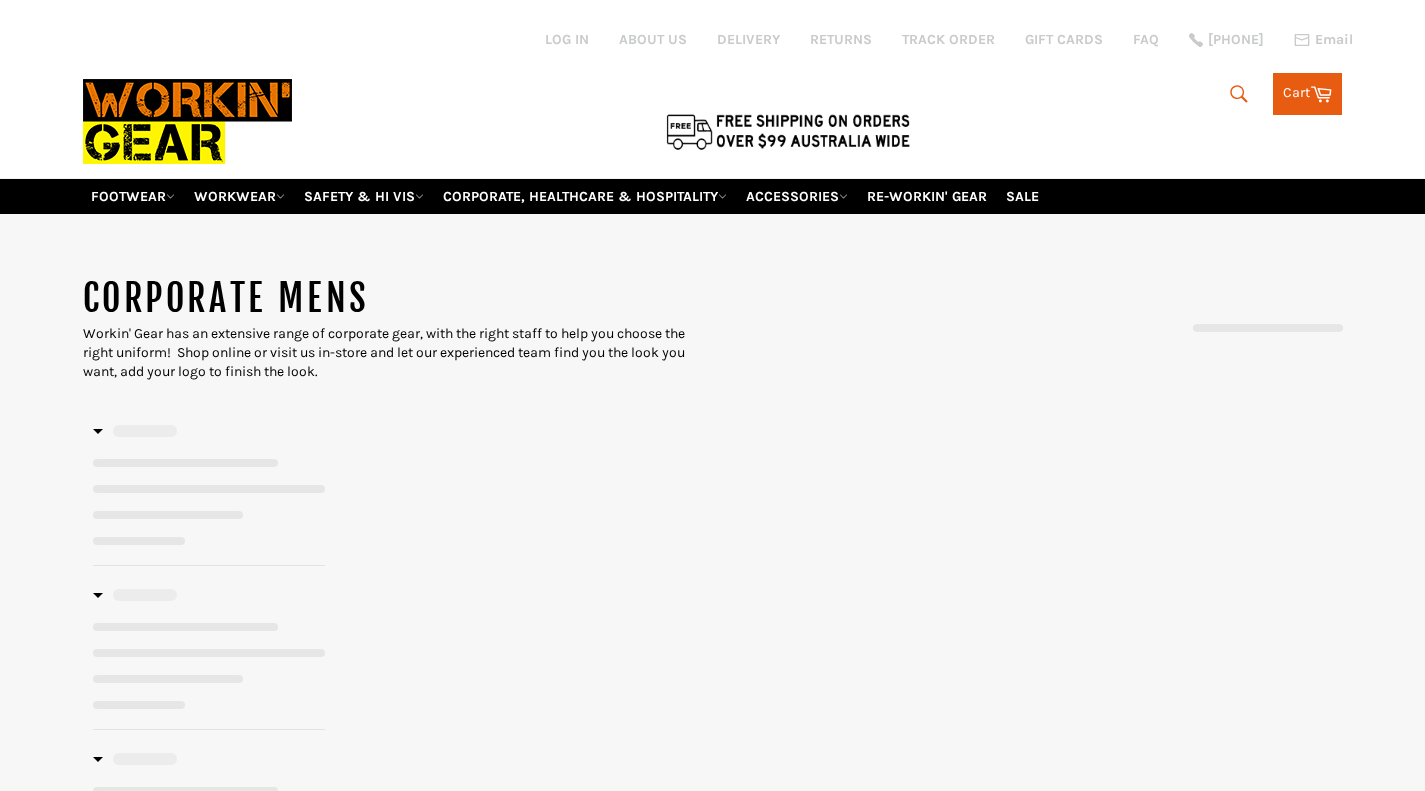 scroll, scrollTop: 0, scrollLeft: 0, axis: both 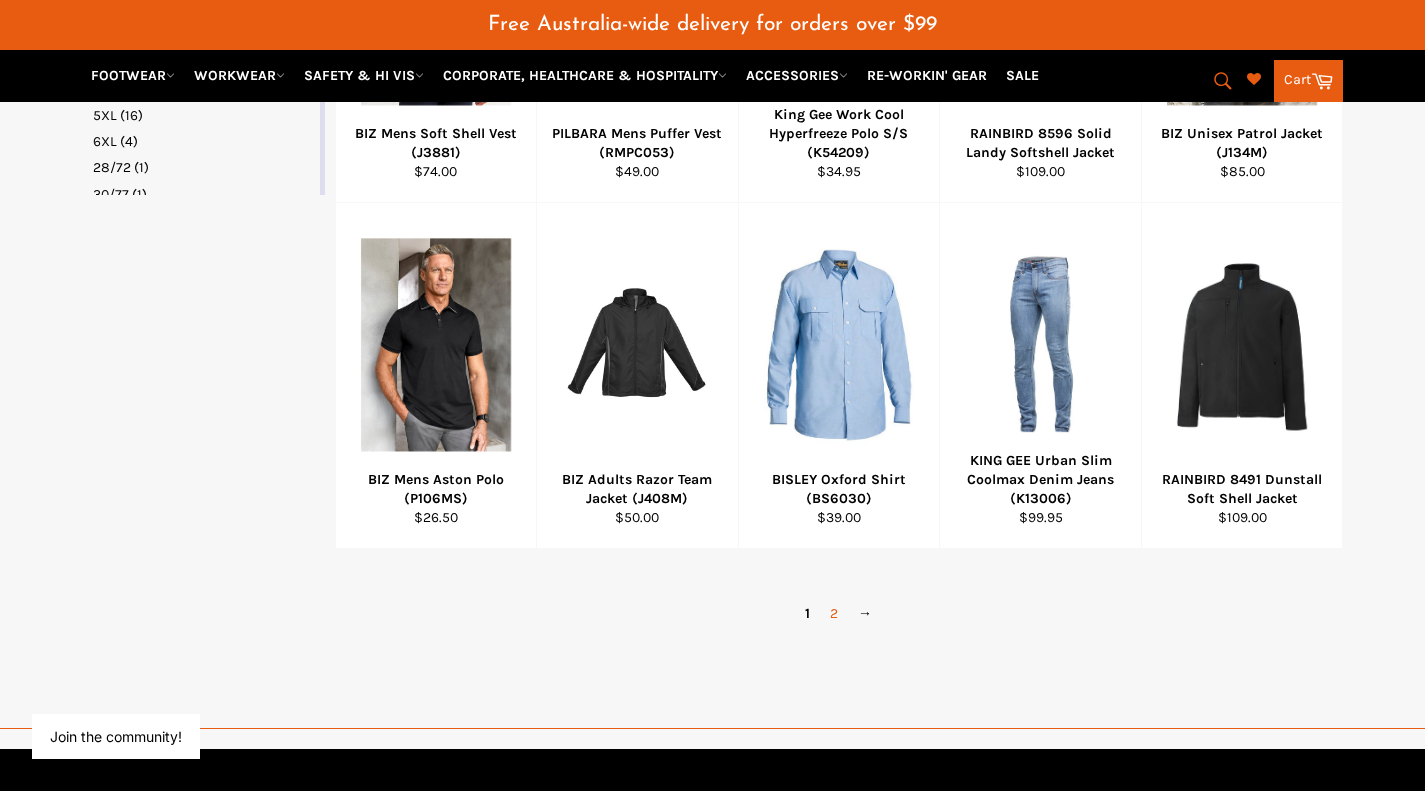 click on "2" at bounding box center [834, 613] 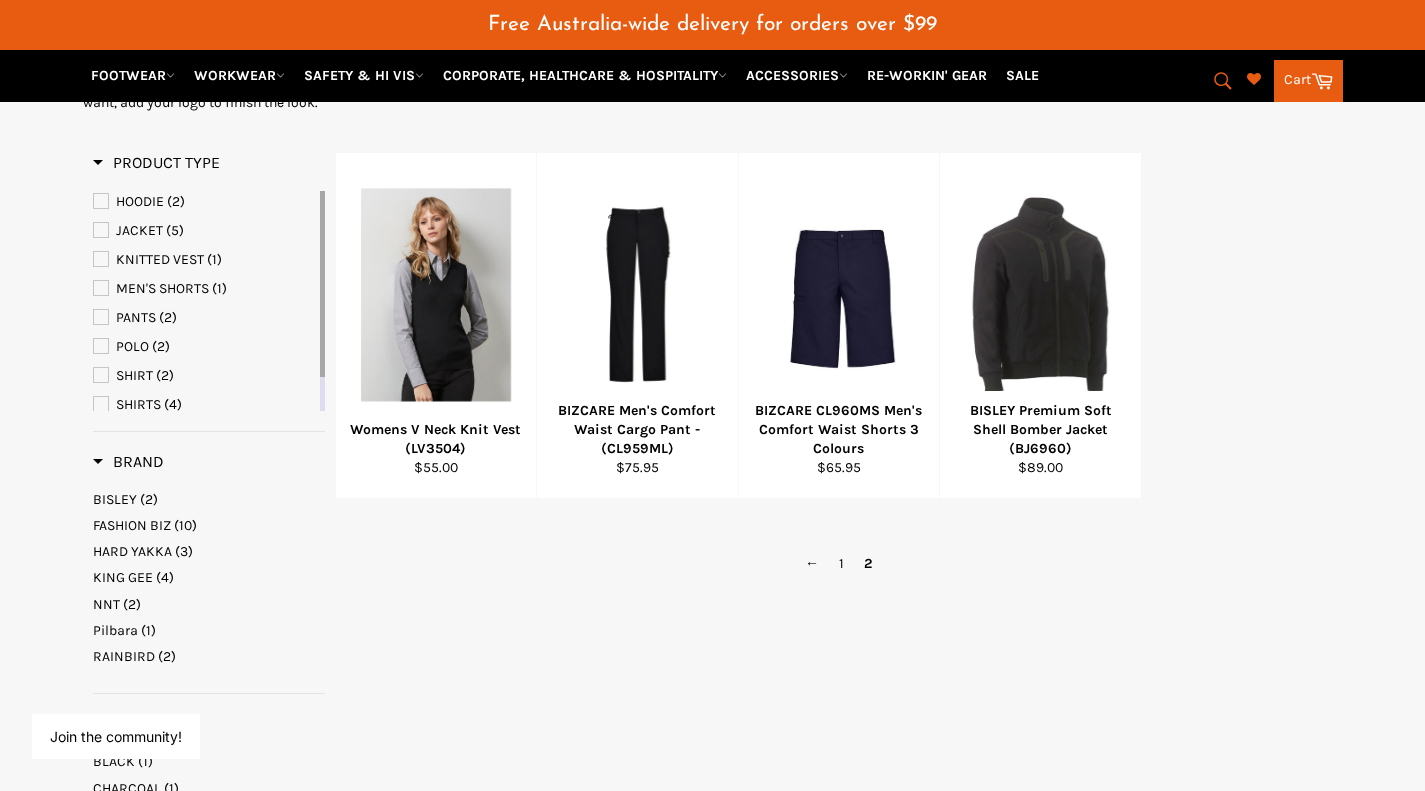scroll, scrollTop: 332, scrollLeft: 0, axis: vertical 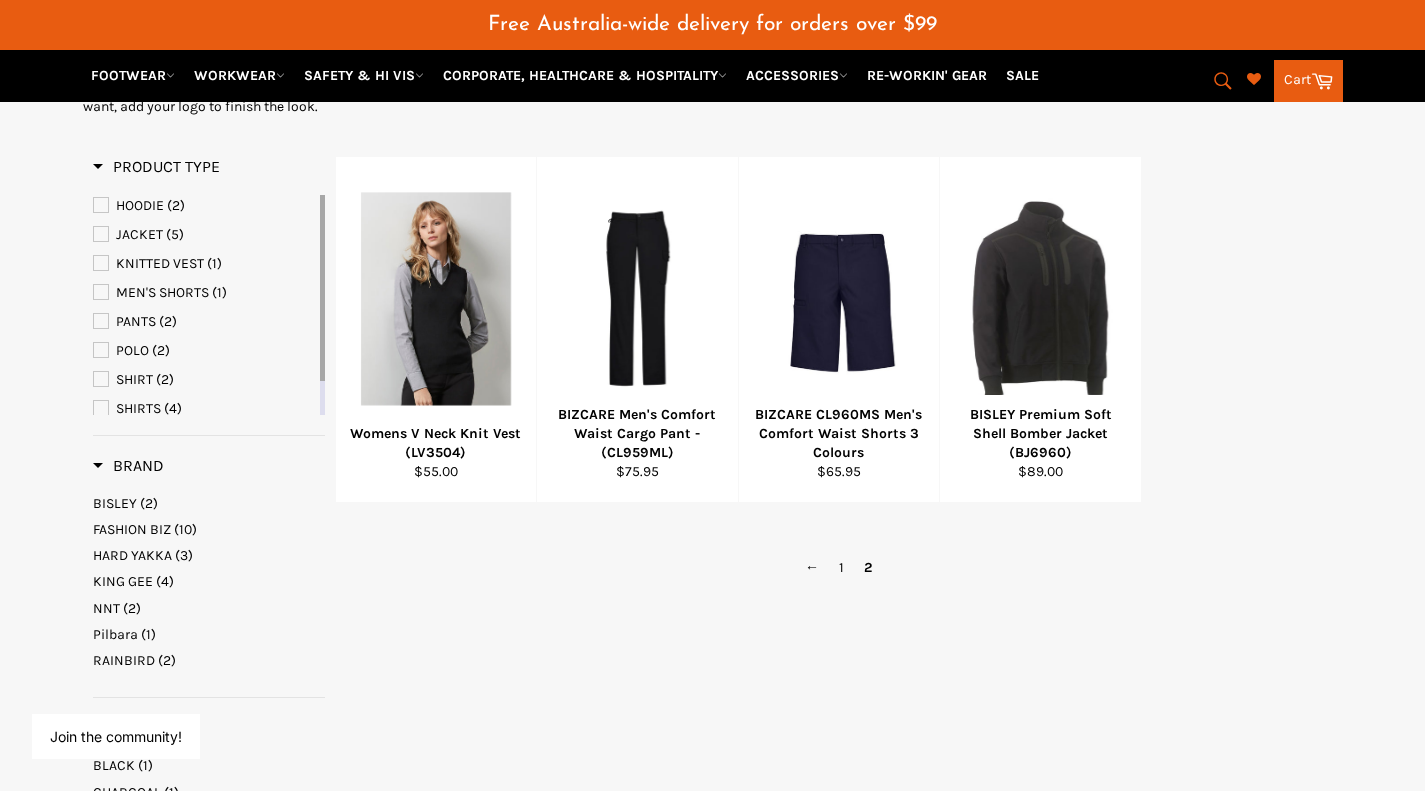 click at bounding box center (101, 350) 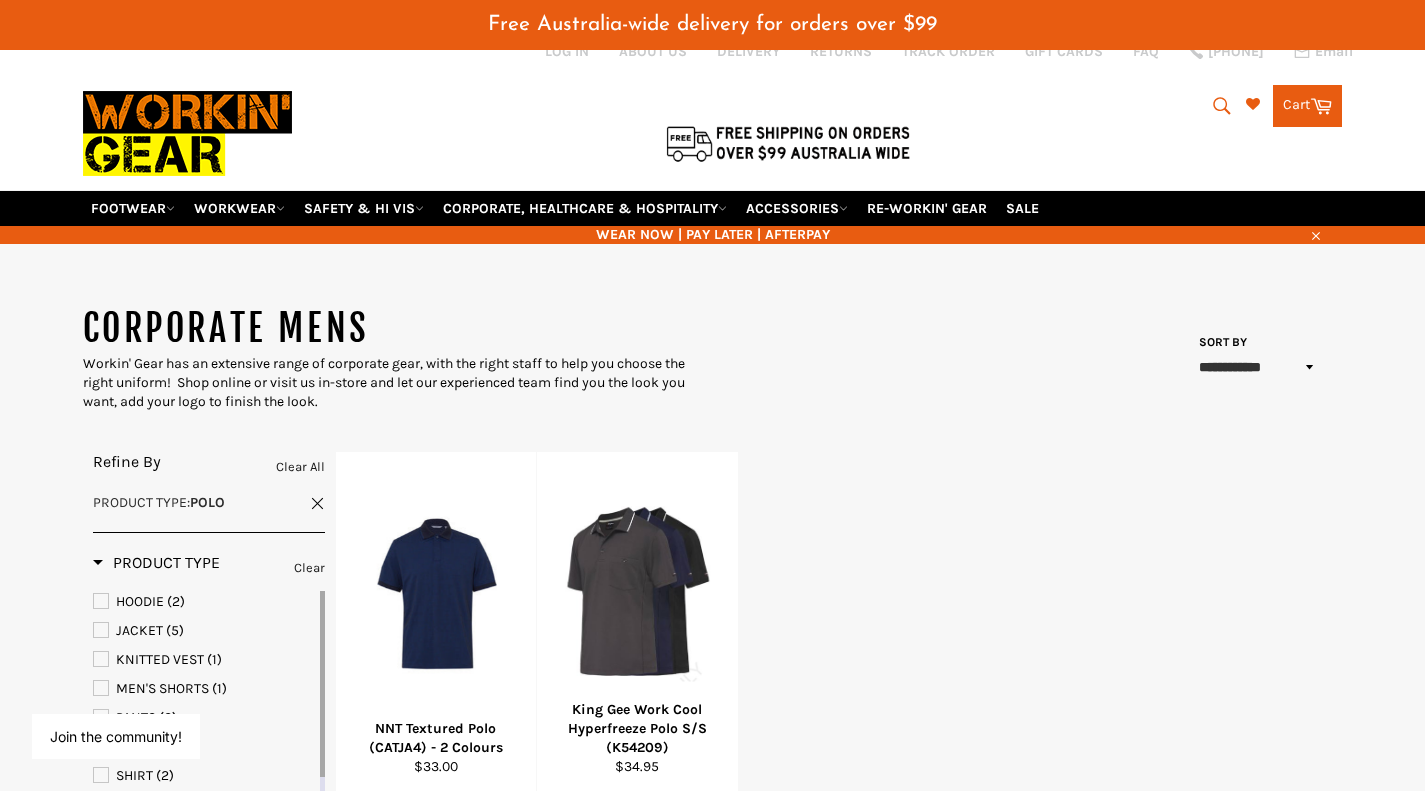 scroll, scrollTop: 41, scrollLeft: 0, axis: vertical 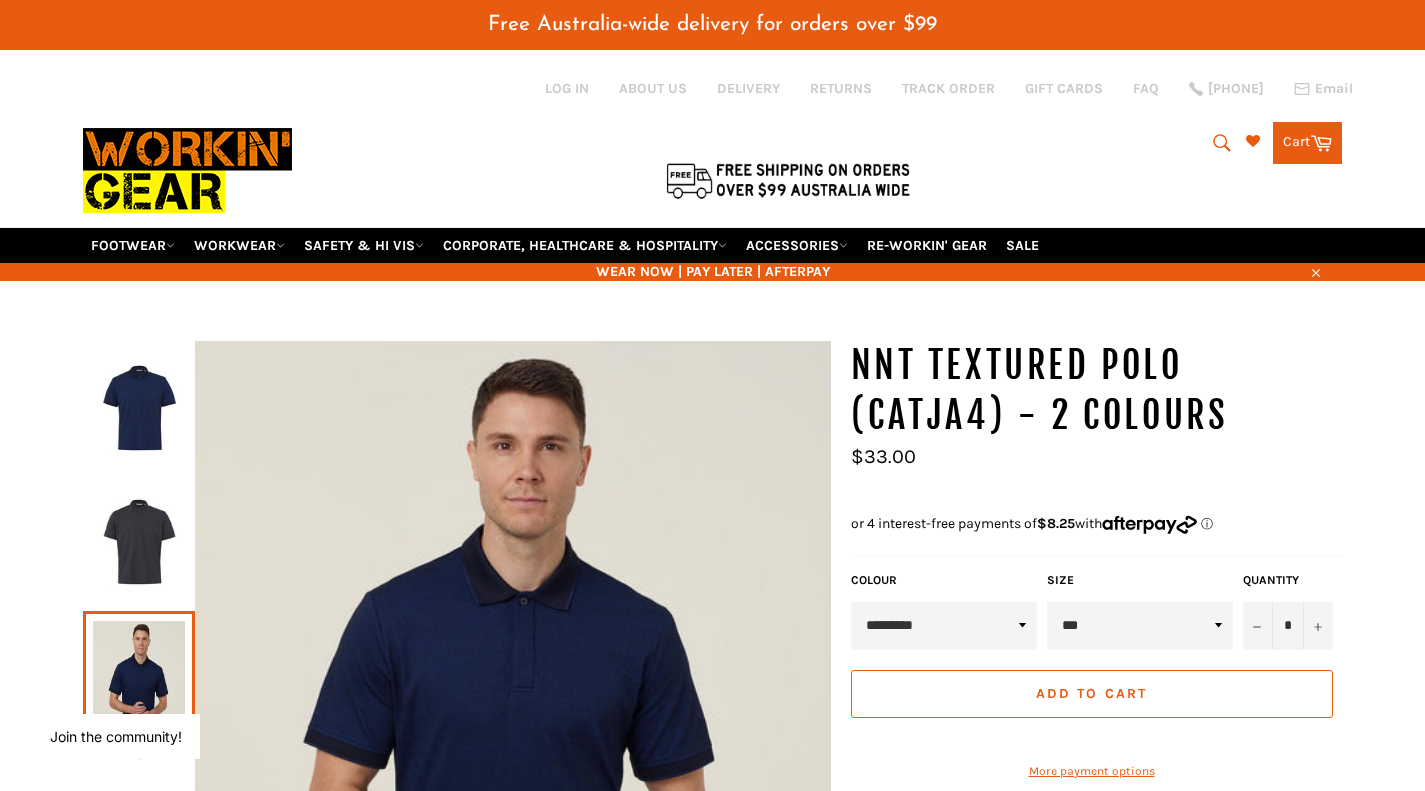 click on "**********" at bounding box center [944, 626] 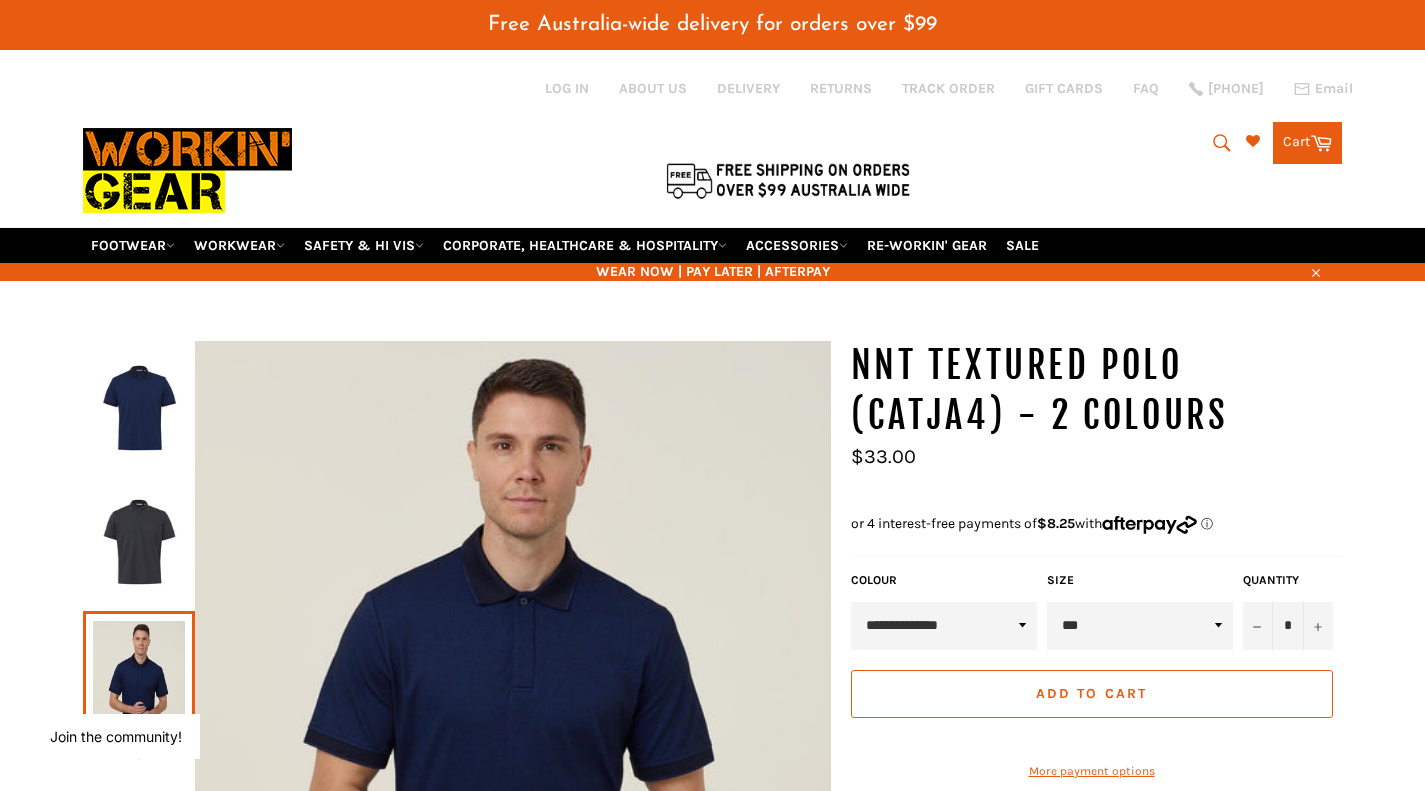 click on "**********" at bounding box center [944, 626] 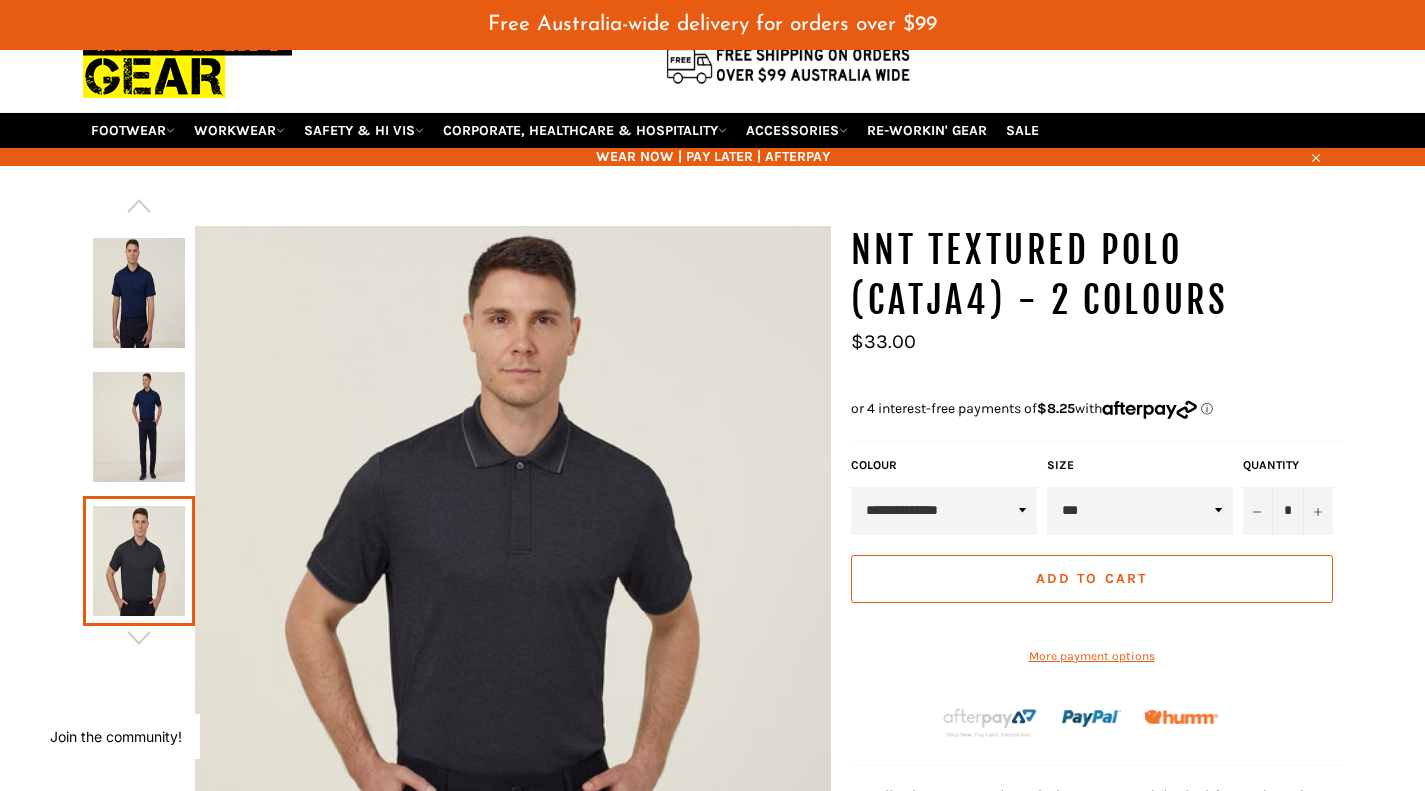 scroll, scrollTop: 117, scrollLeft: 0, axis: vertical 